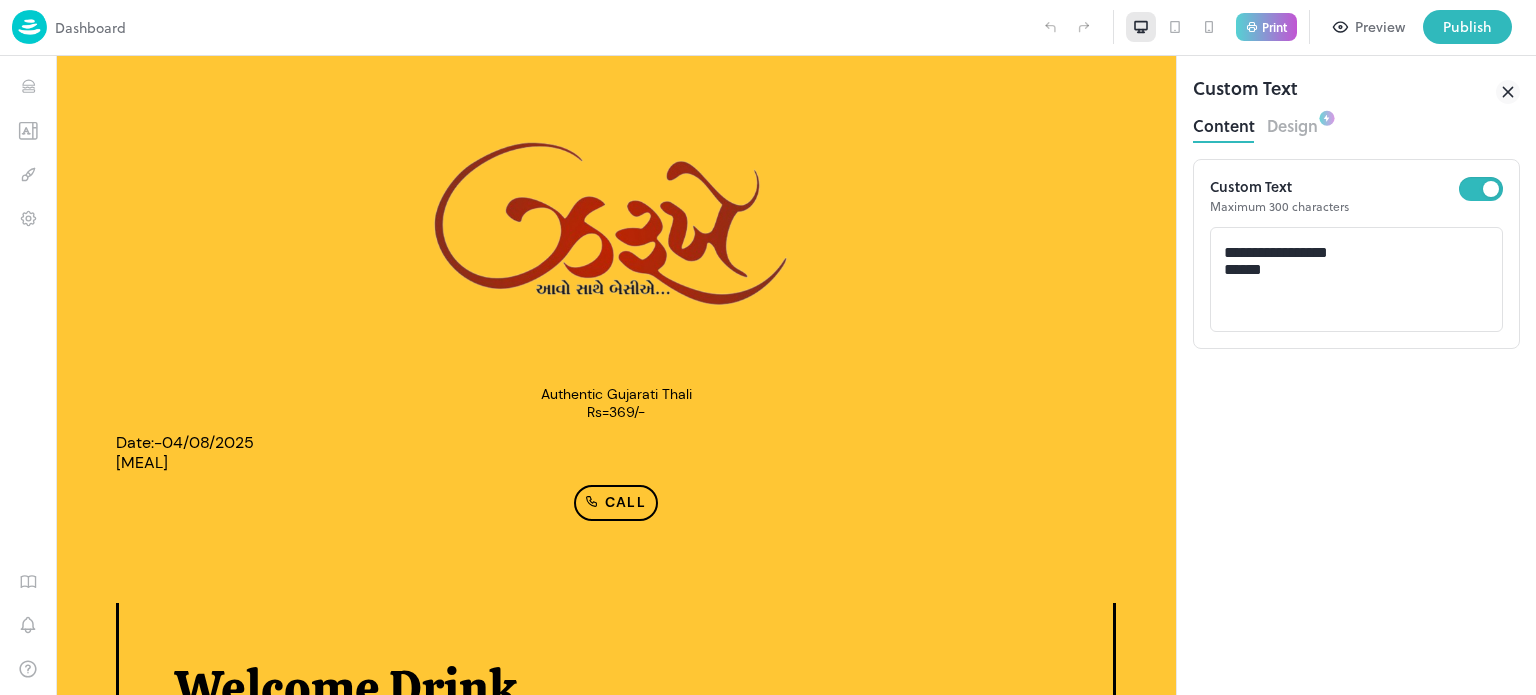 scroll, scrollTop: 1654, scrollLeft: 0, axis: vertical 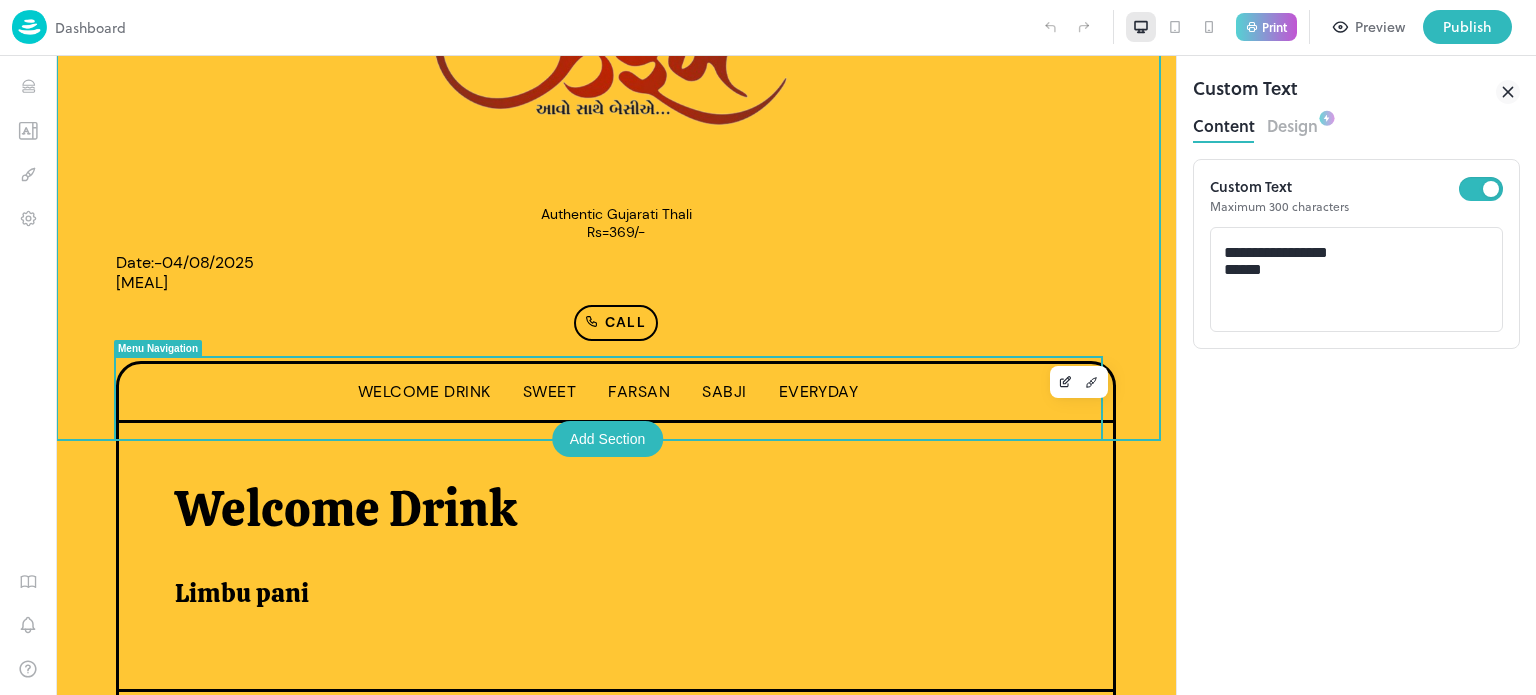 click on "Everyday" at bounding box center (819, 391) 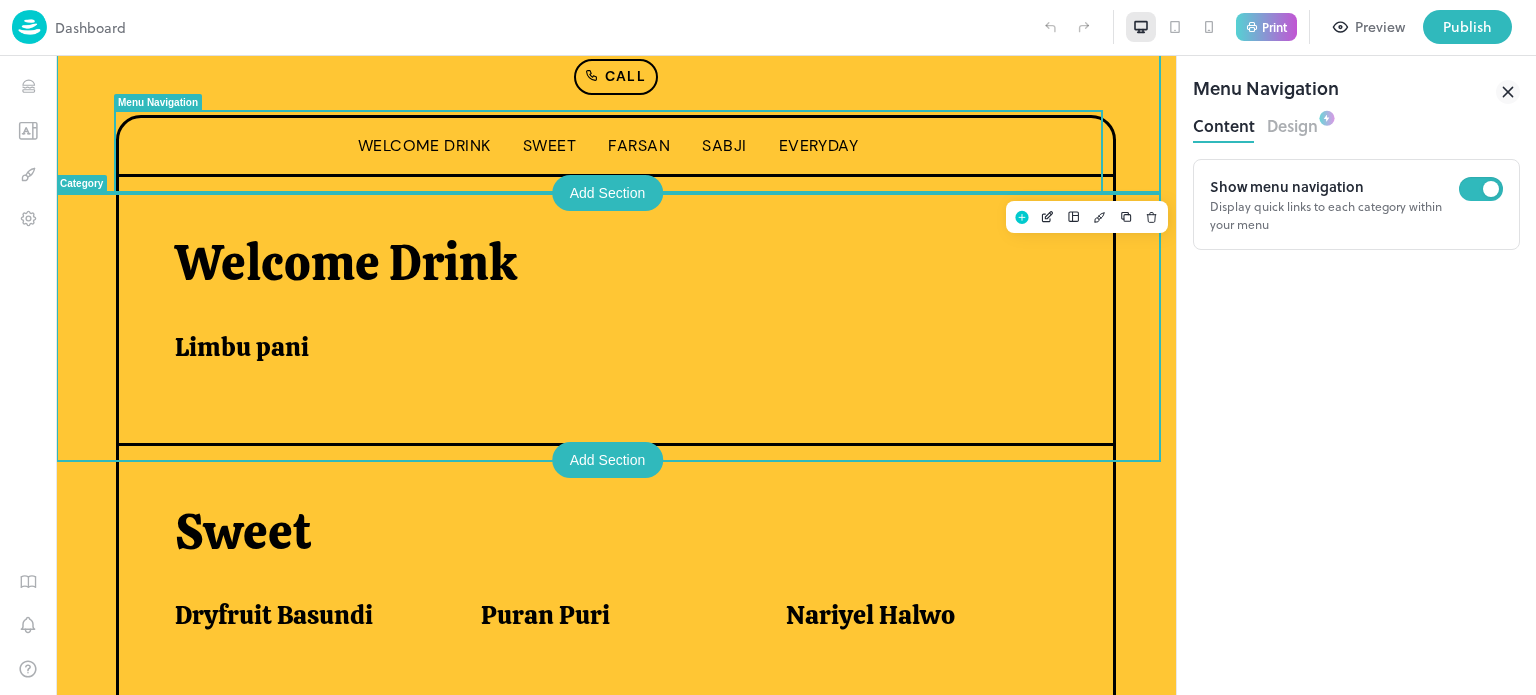 scroll, scrollTop: 427, scrollLeft: 0, axis: vertical 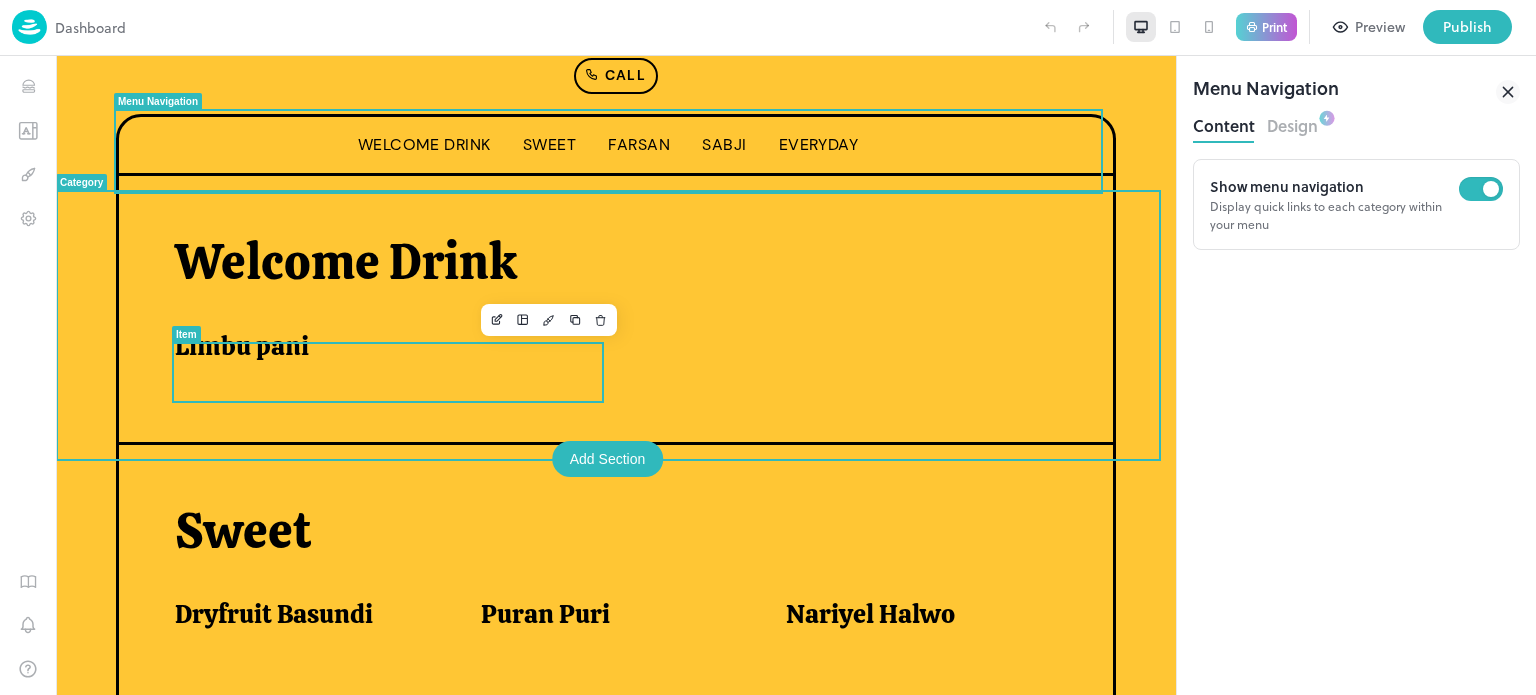 click on "Limbu pani" at bounding box center [380, 351] 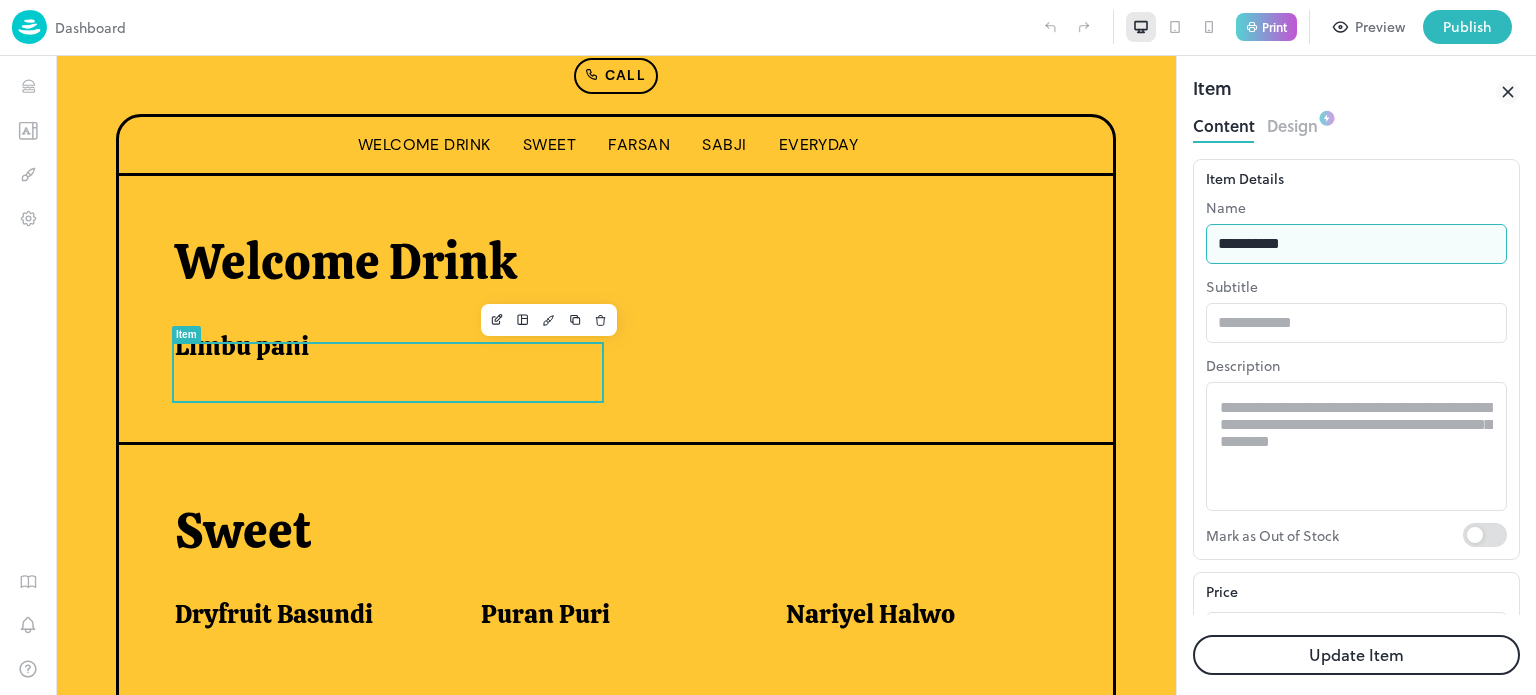 click on "**********" at bounding box center (1356, 244) 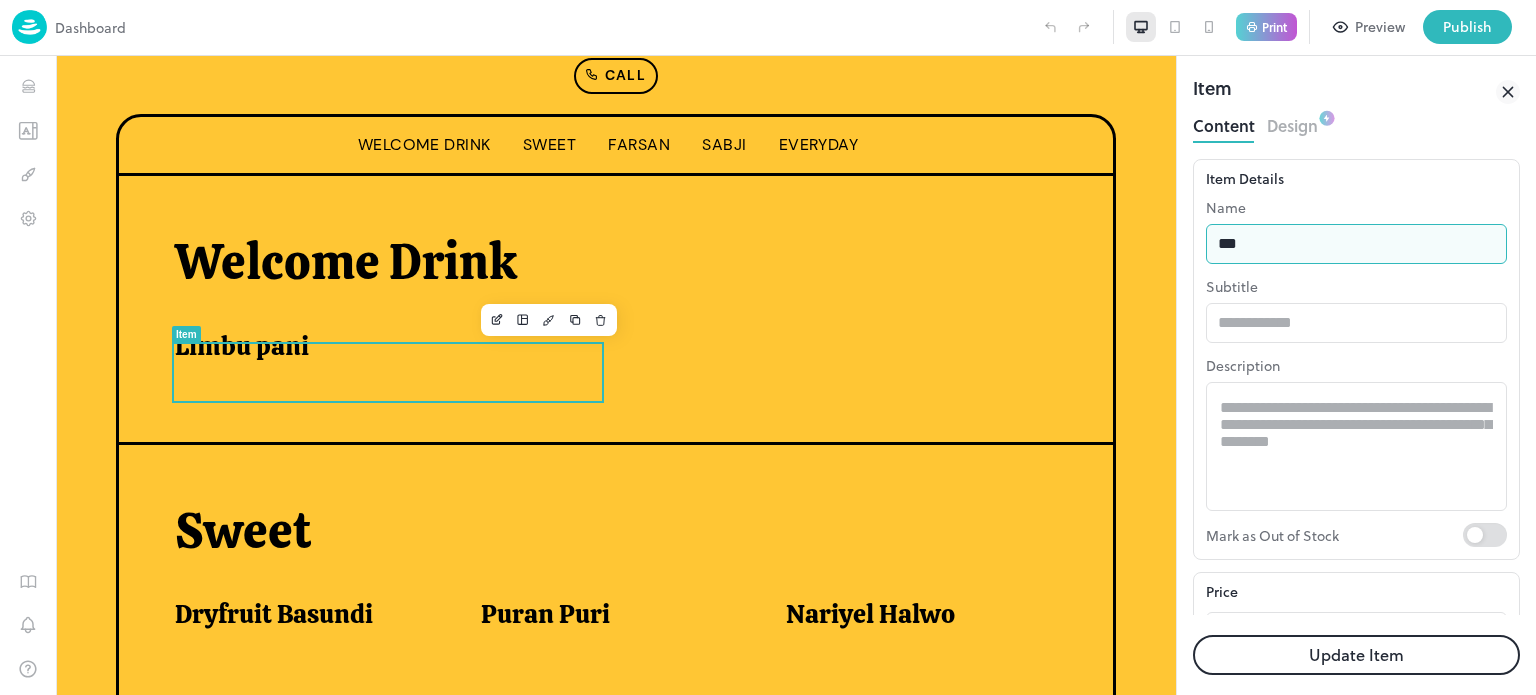 type on "**********" 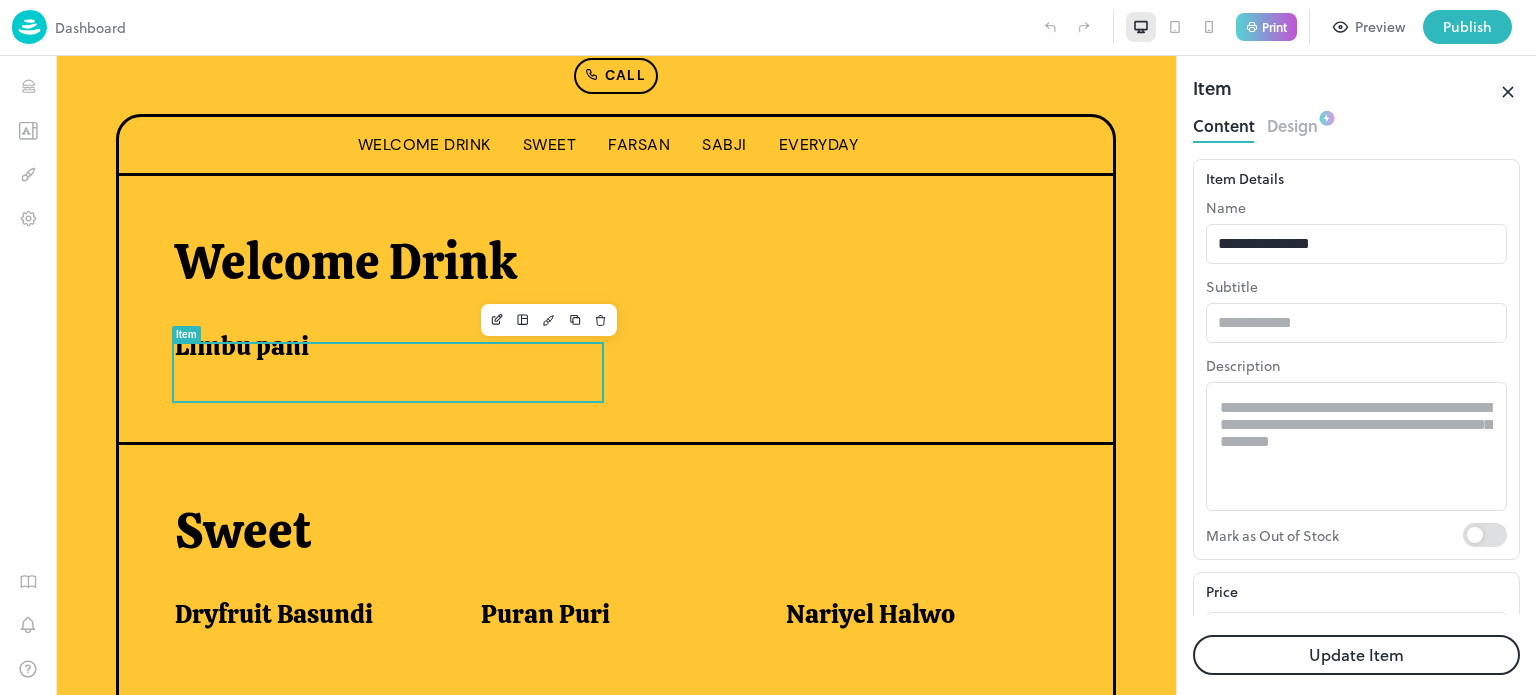 click on "Update Item" at bounding box center (1356, 655) 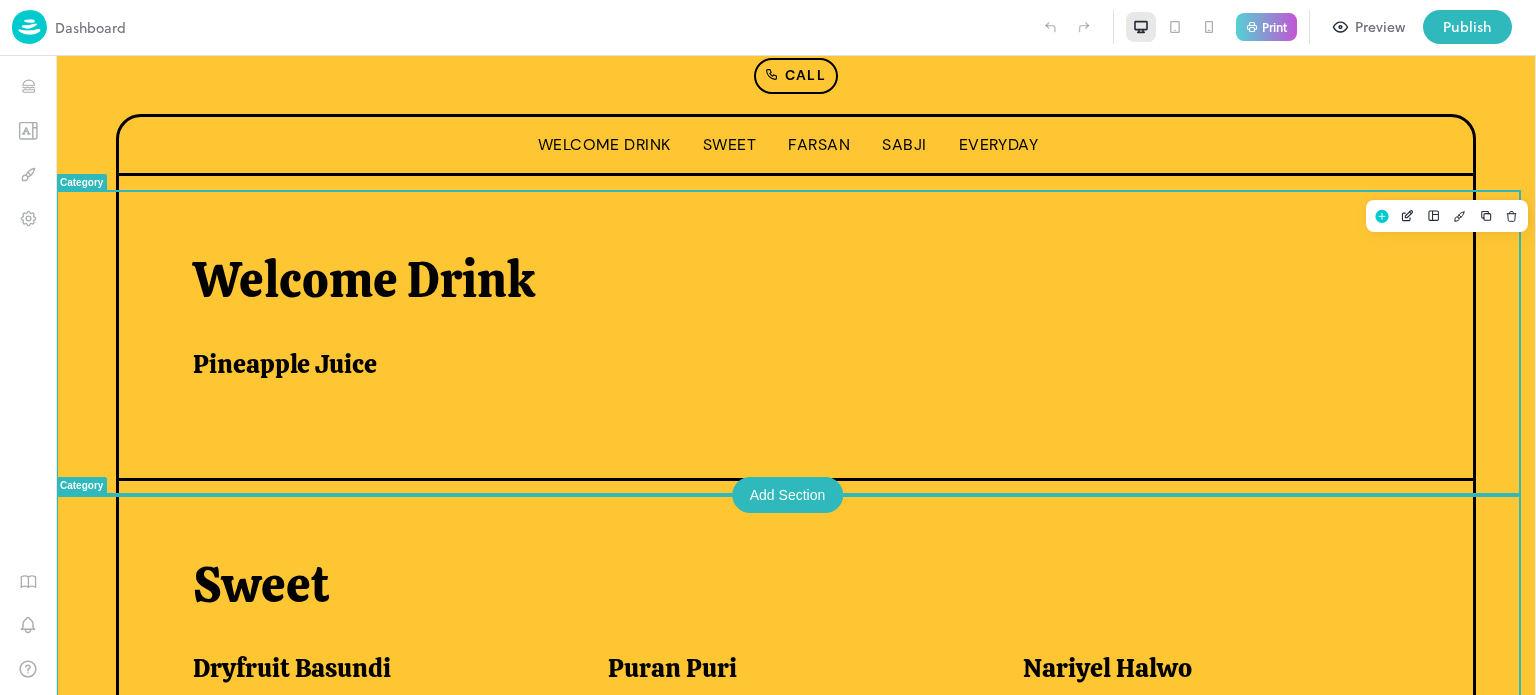 scroll, scrollTop: 620, scrollLeft: 0, axis: vertical 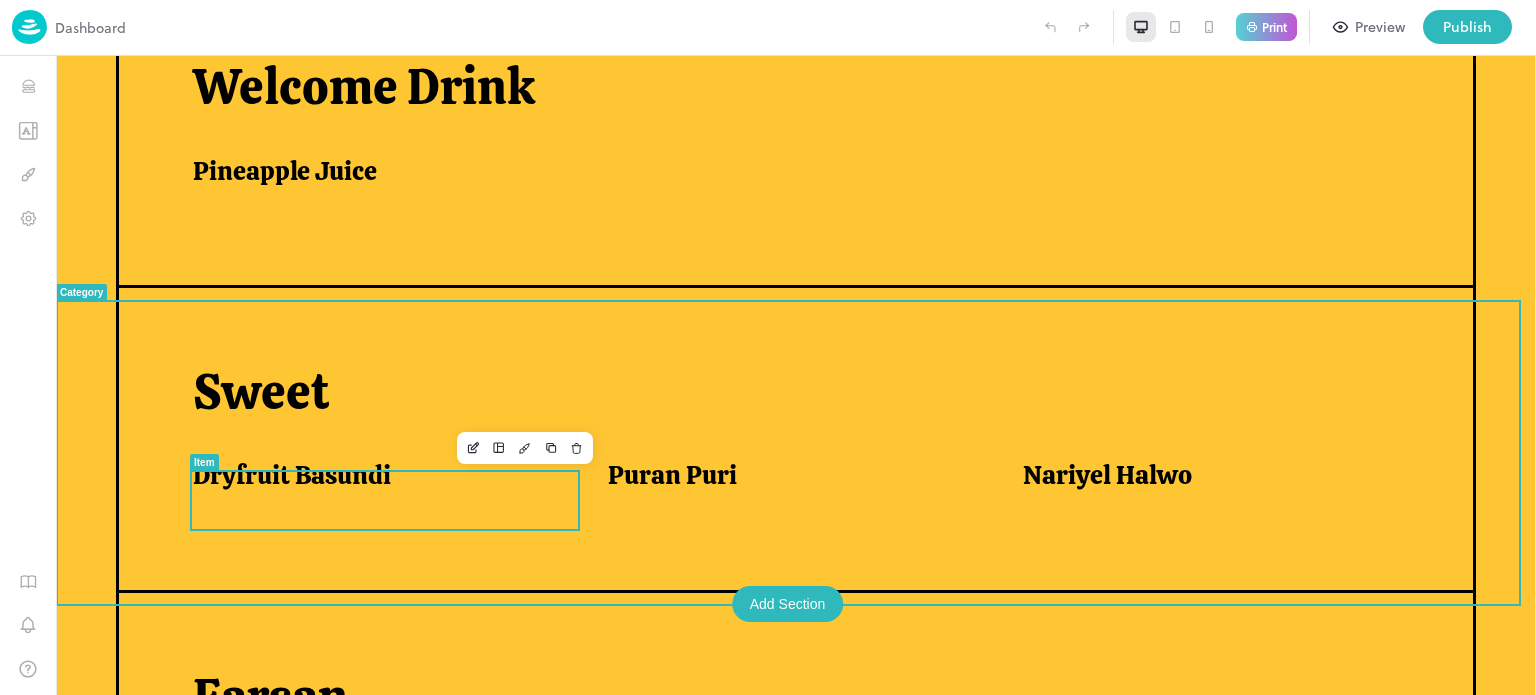 click on "Dryfruit Basundi" at bounding box center [292, 475] 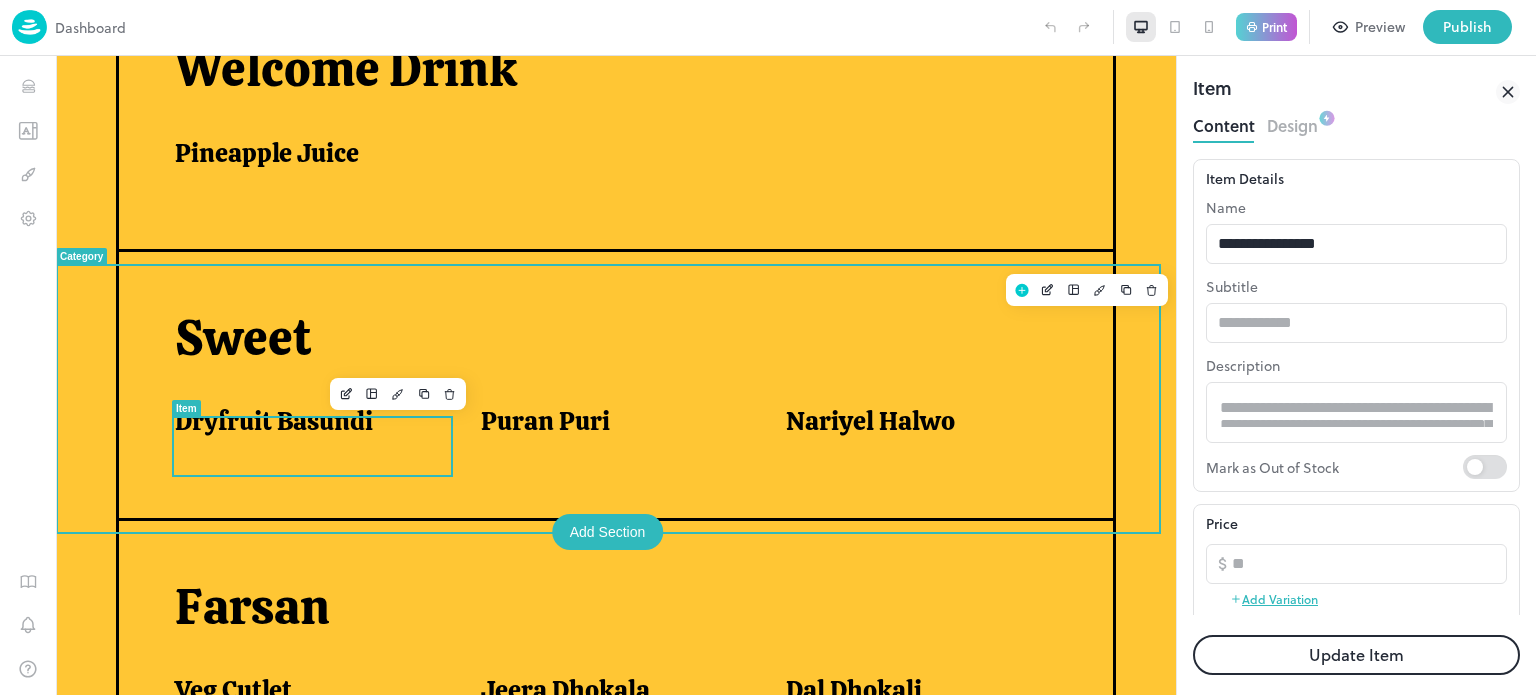 scroll, scrollTop: 0, scrollLeft: 0, axis: both 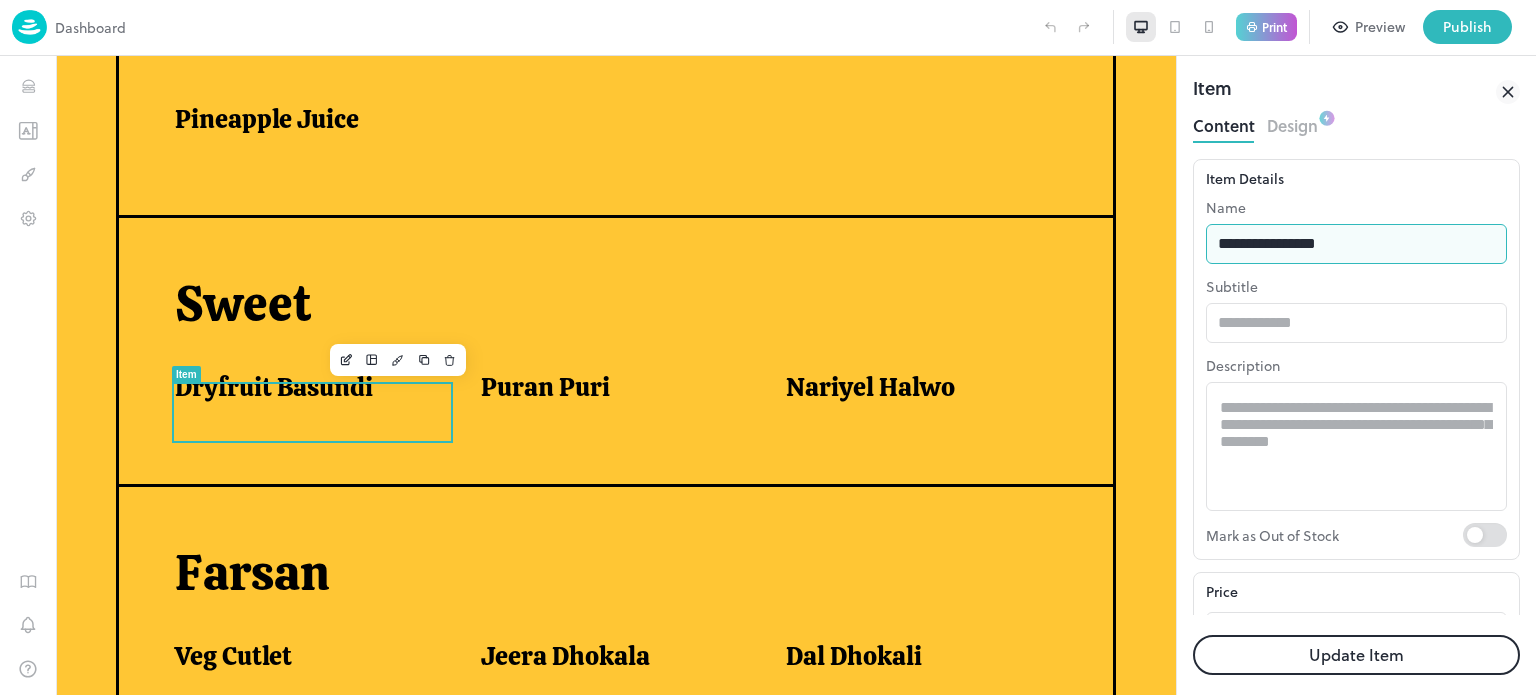 click on "**********" at bounding box center [1356, 244] 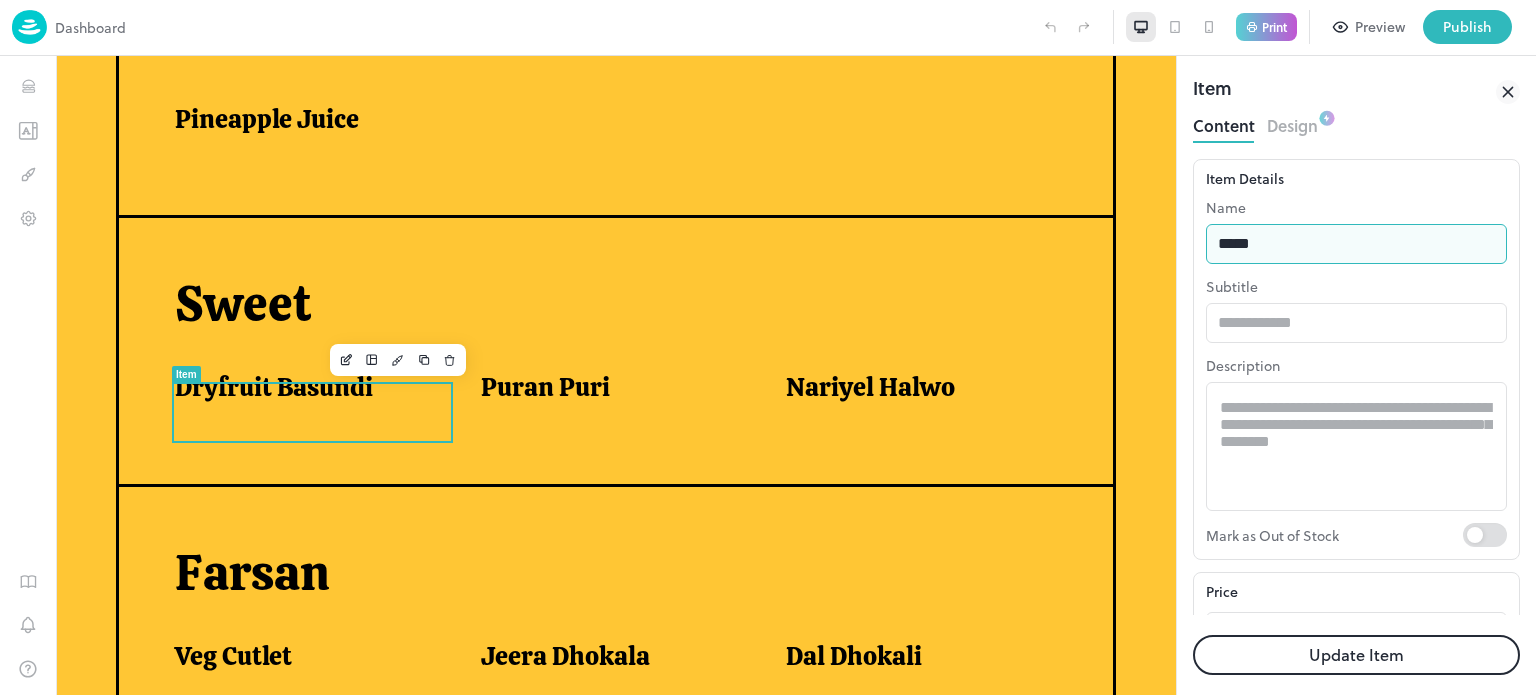 type on "**********" 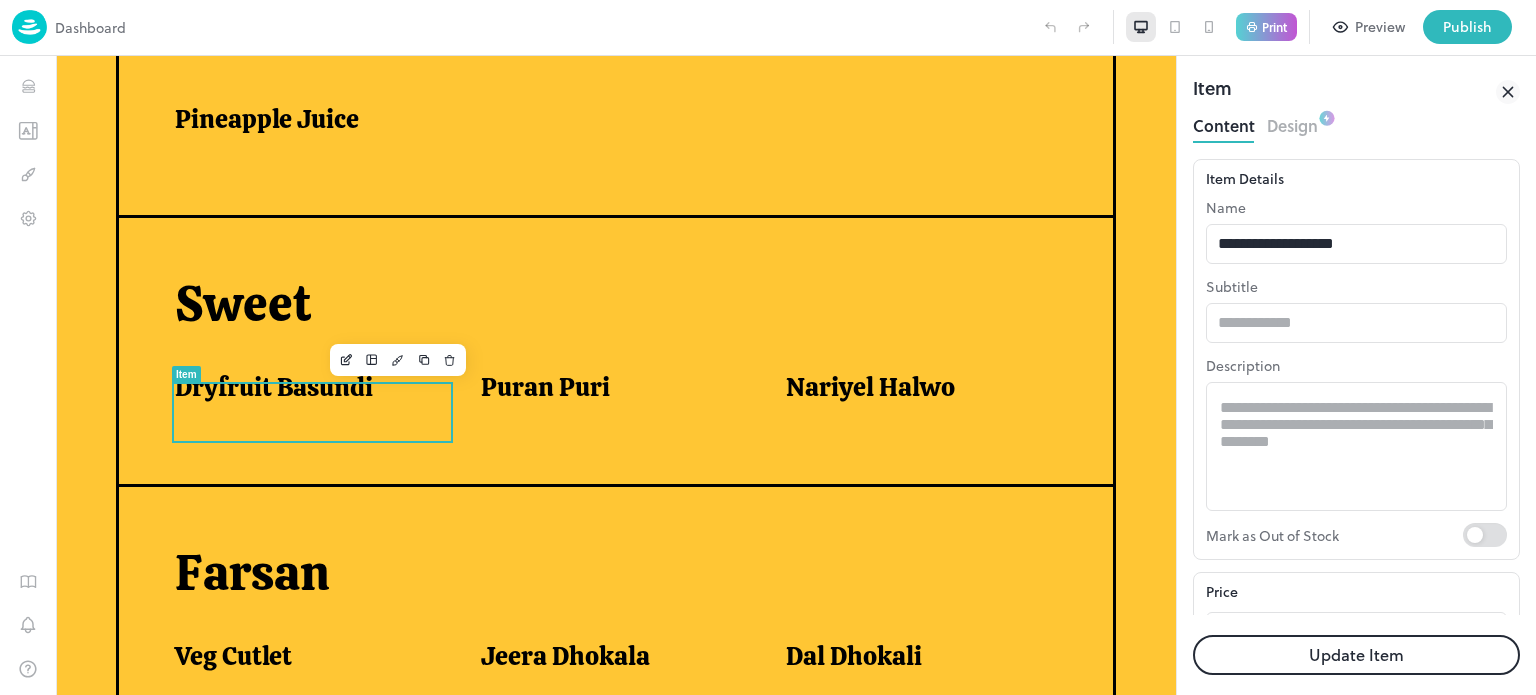 click on "Update Item" at bounding box center [1356, 655] 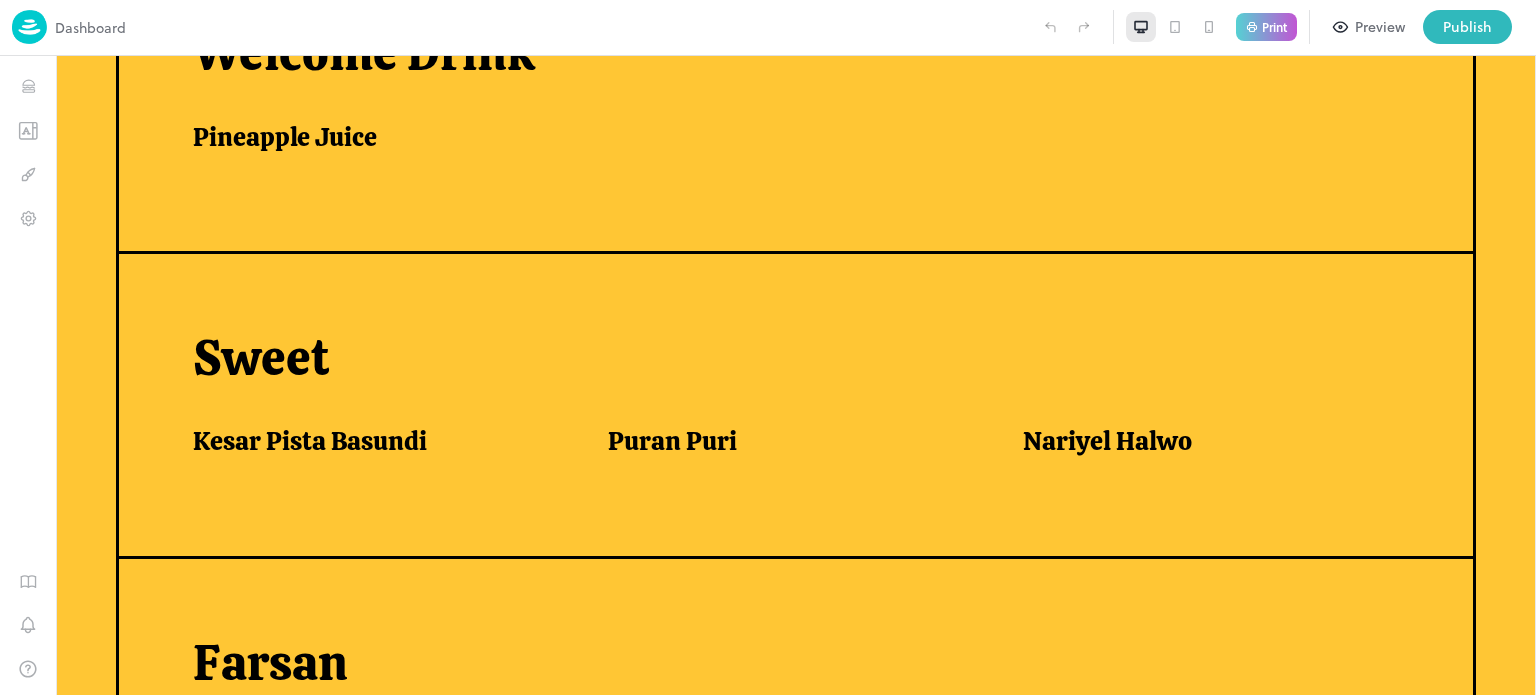 scroll, scrollTop: 620, scrollLeft: 0, axis: vertical 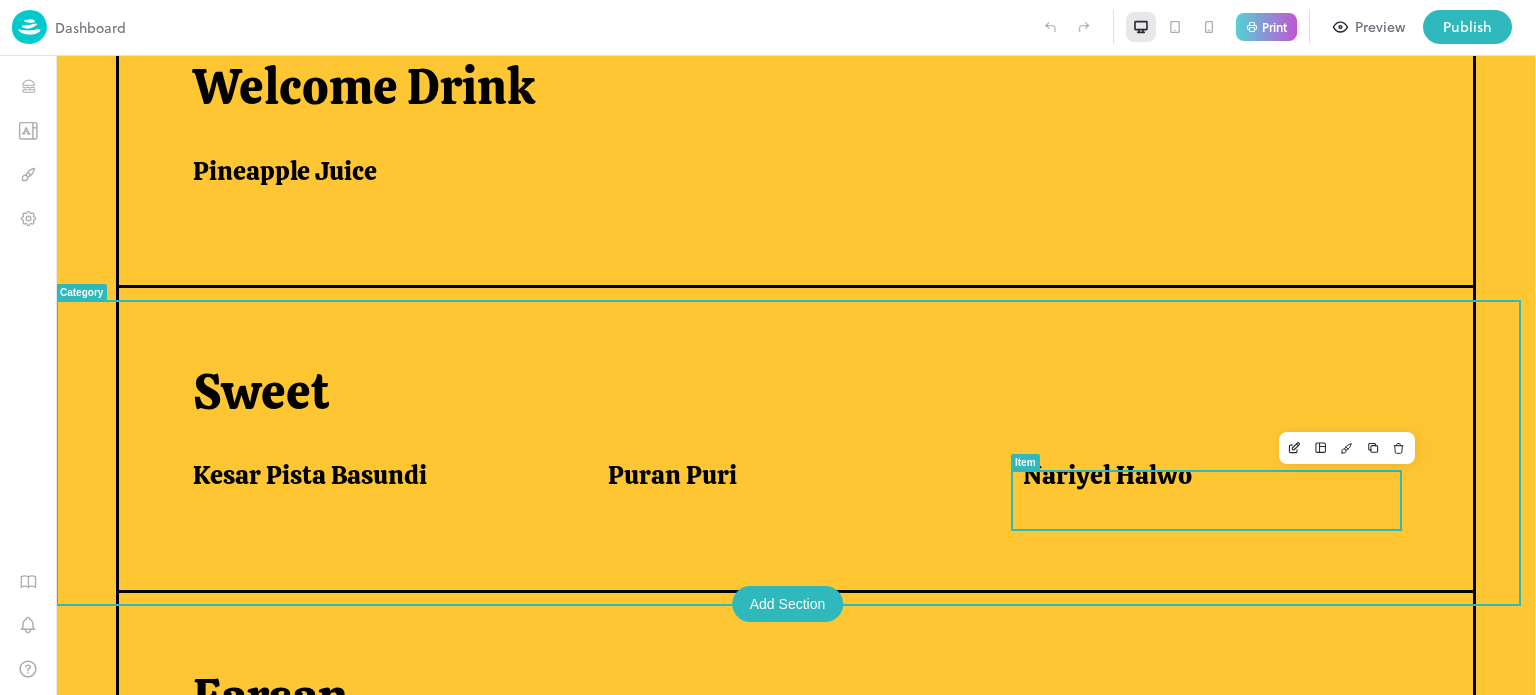 click on "Nariyel Halwo" at bounding box center (1107, 475) 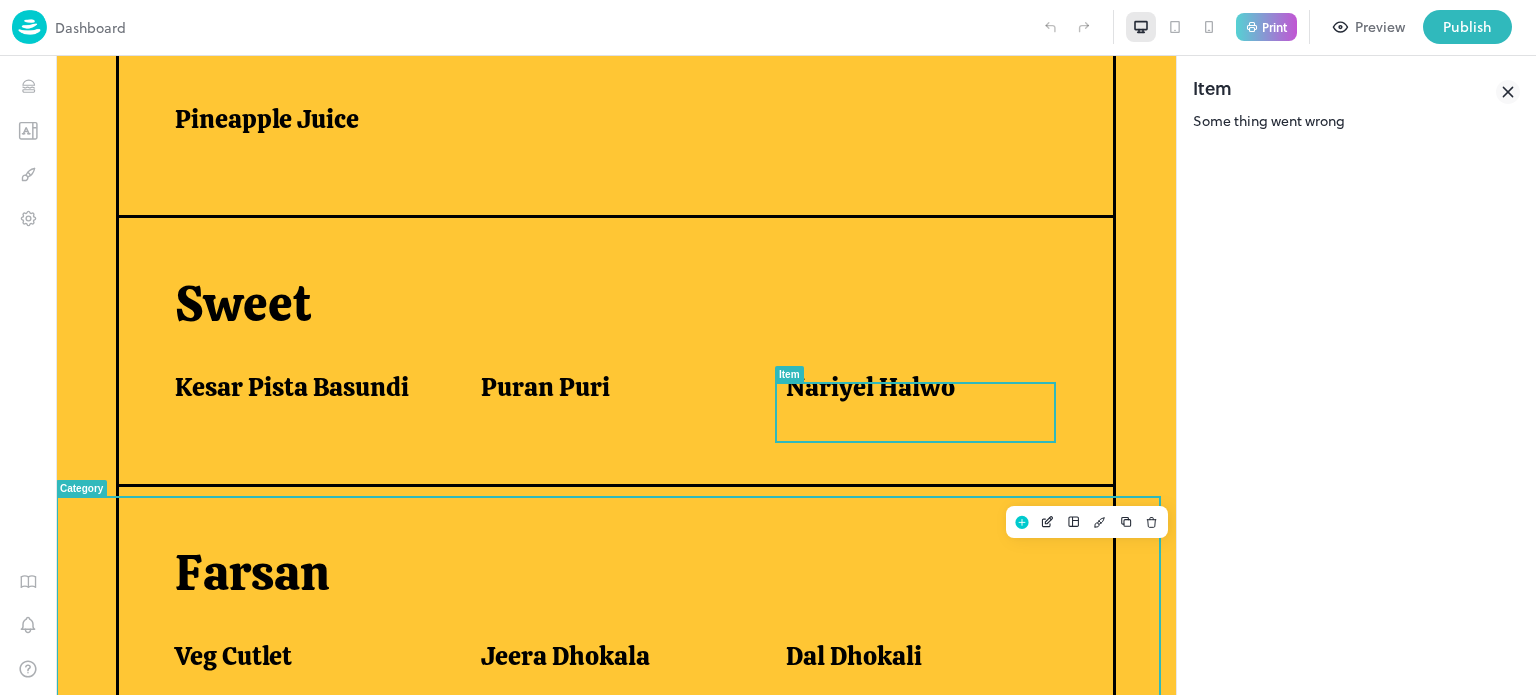 scroll, scrollTop: 776, scrollLeft: 0, axis: vertical 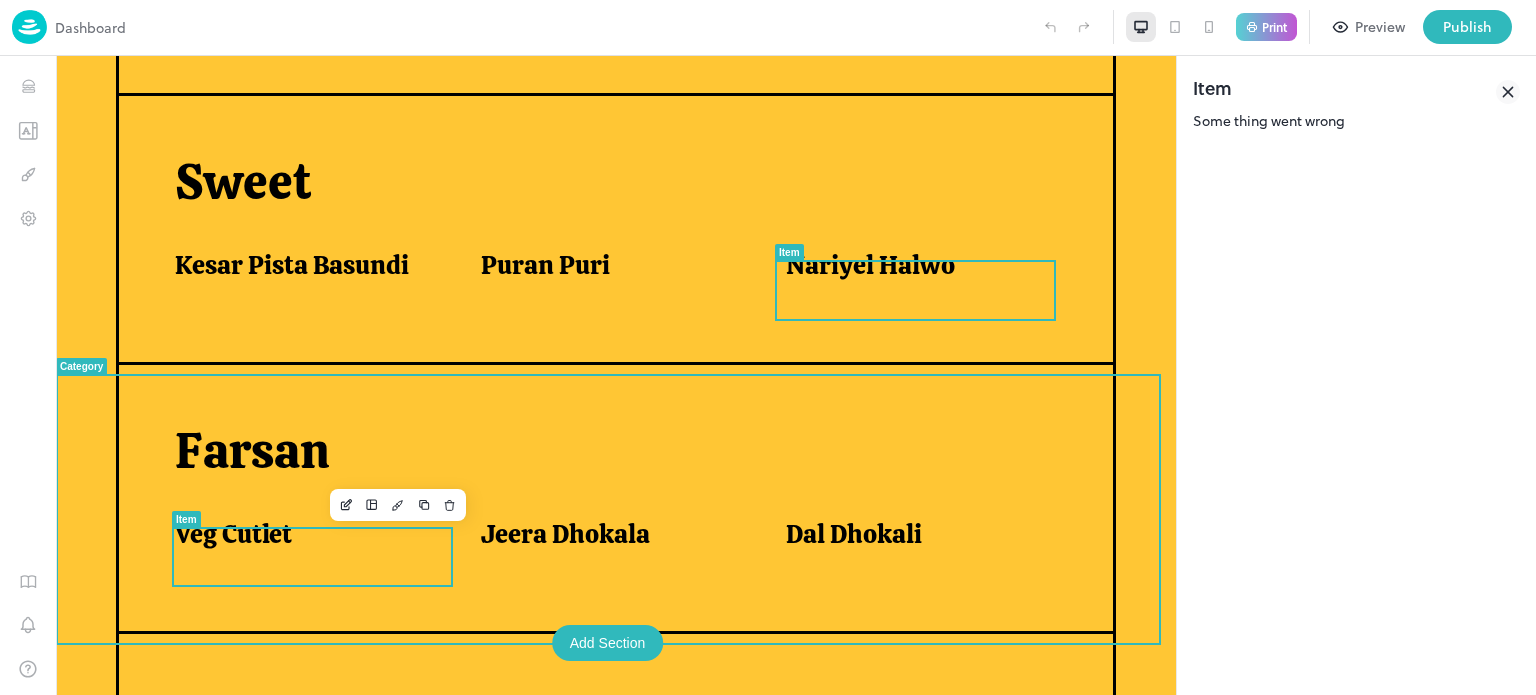 click on "Veg Cutlet" at bounding box center (303, 534) 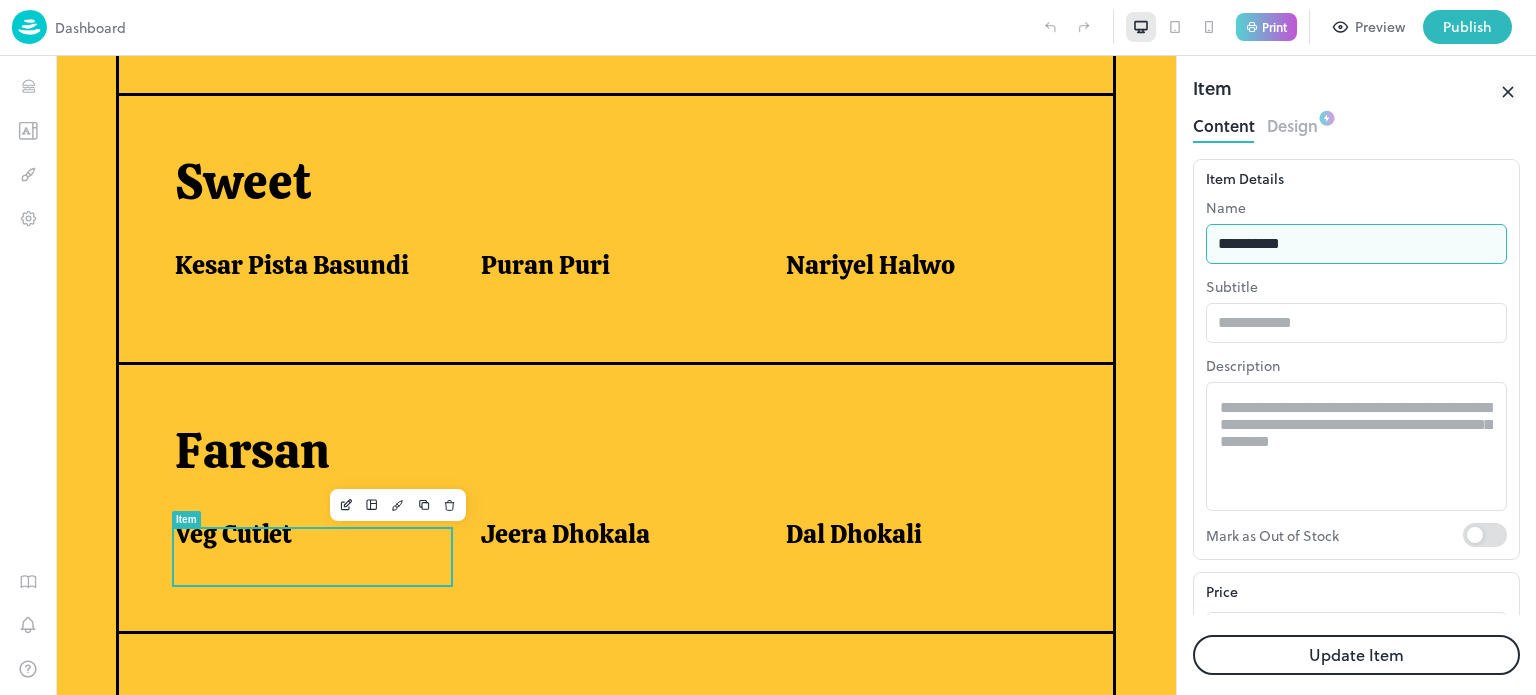 click on "**********" at bounding box center (1356, 244) 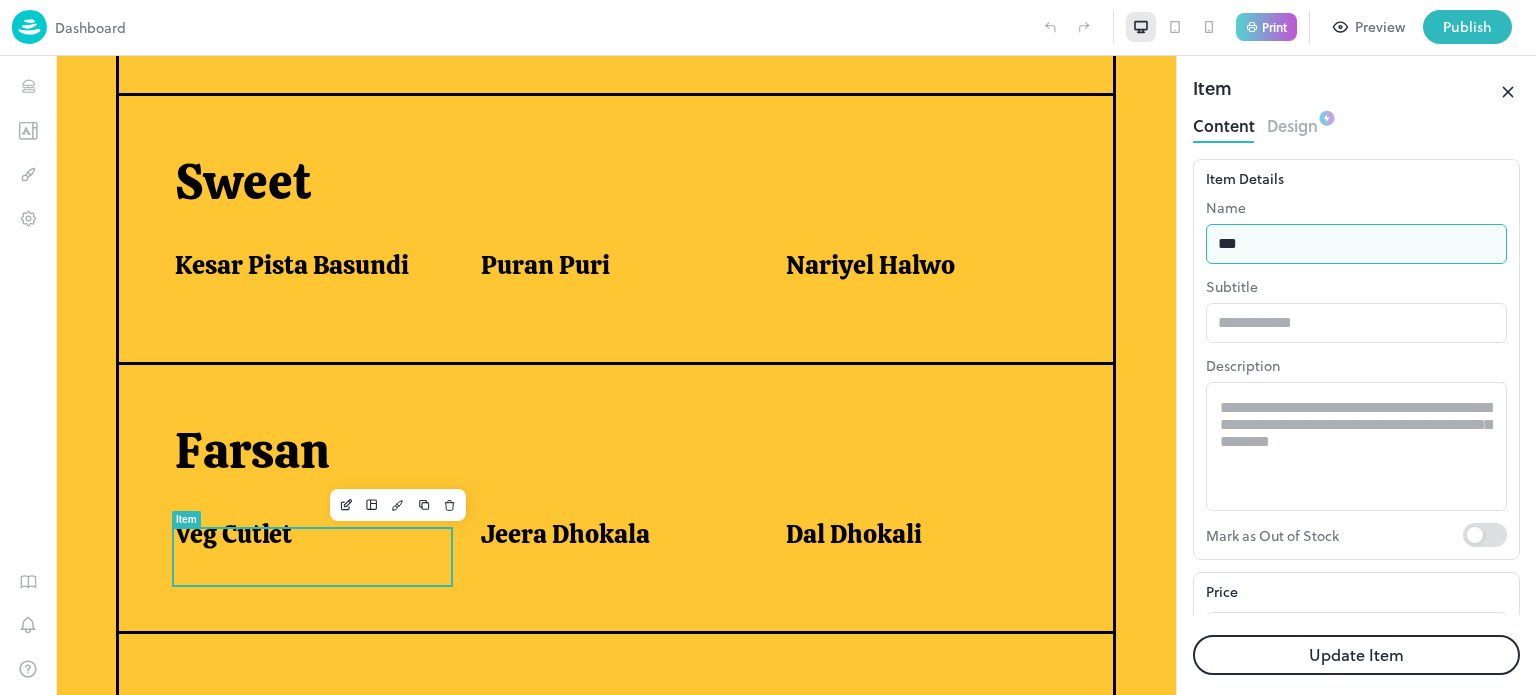 type on "**********" 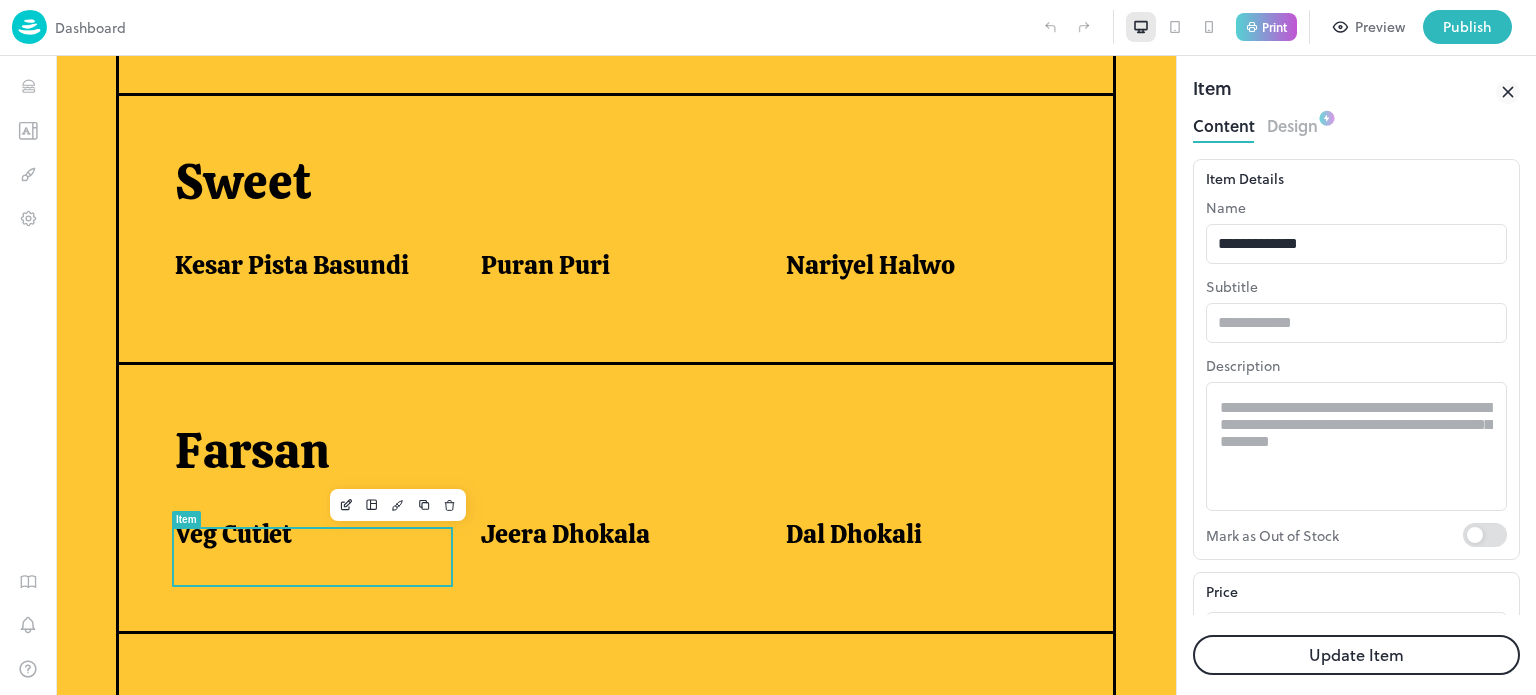 click on "Update Item" at bounding box center (1356, 655) 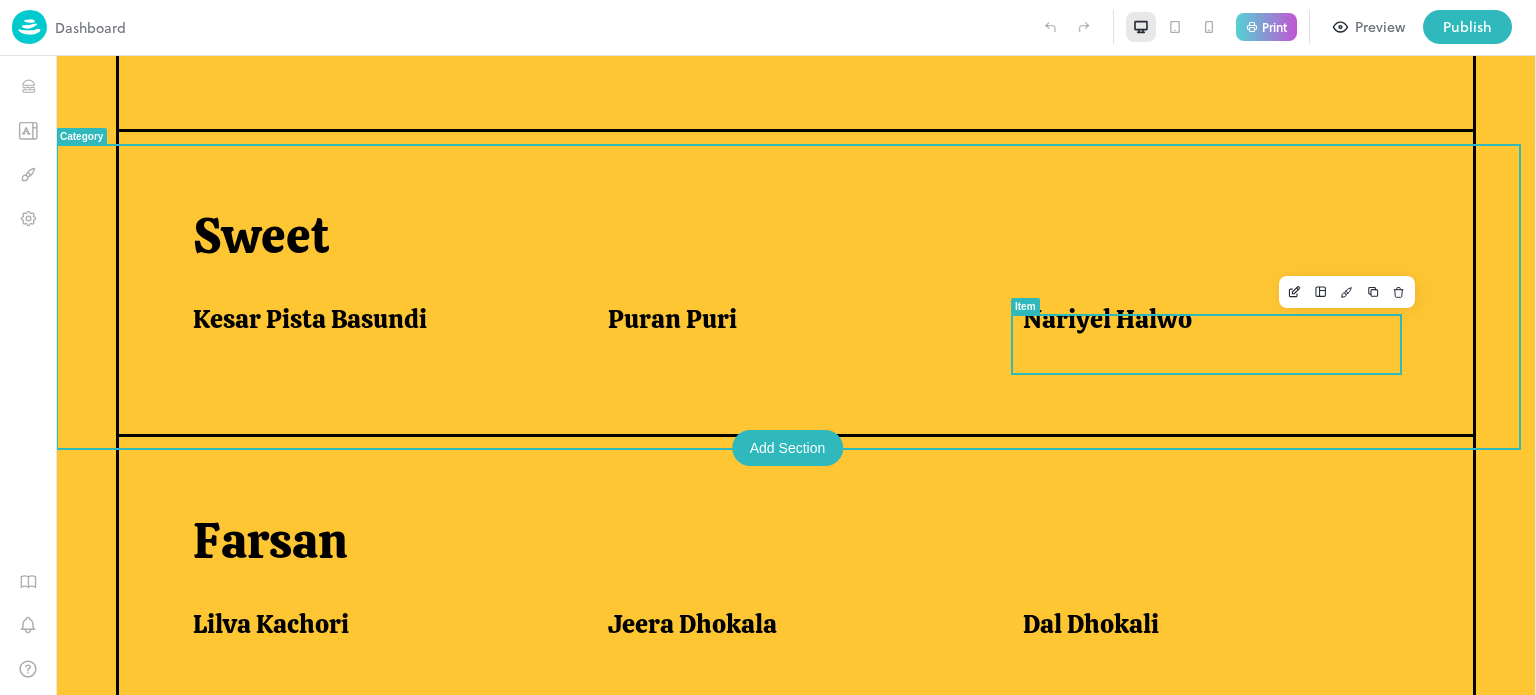 click on "Nariyel Halwo" at bounding box center (1107, 319) 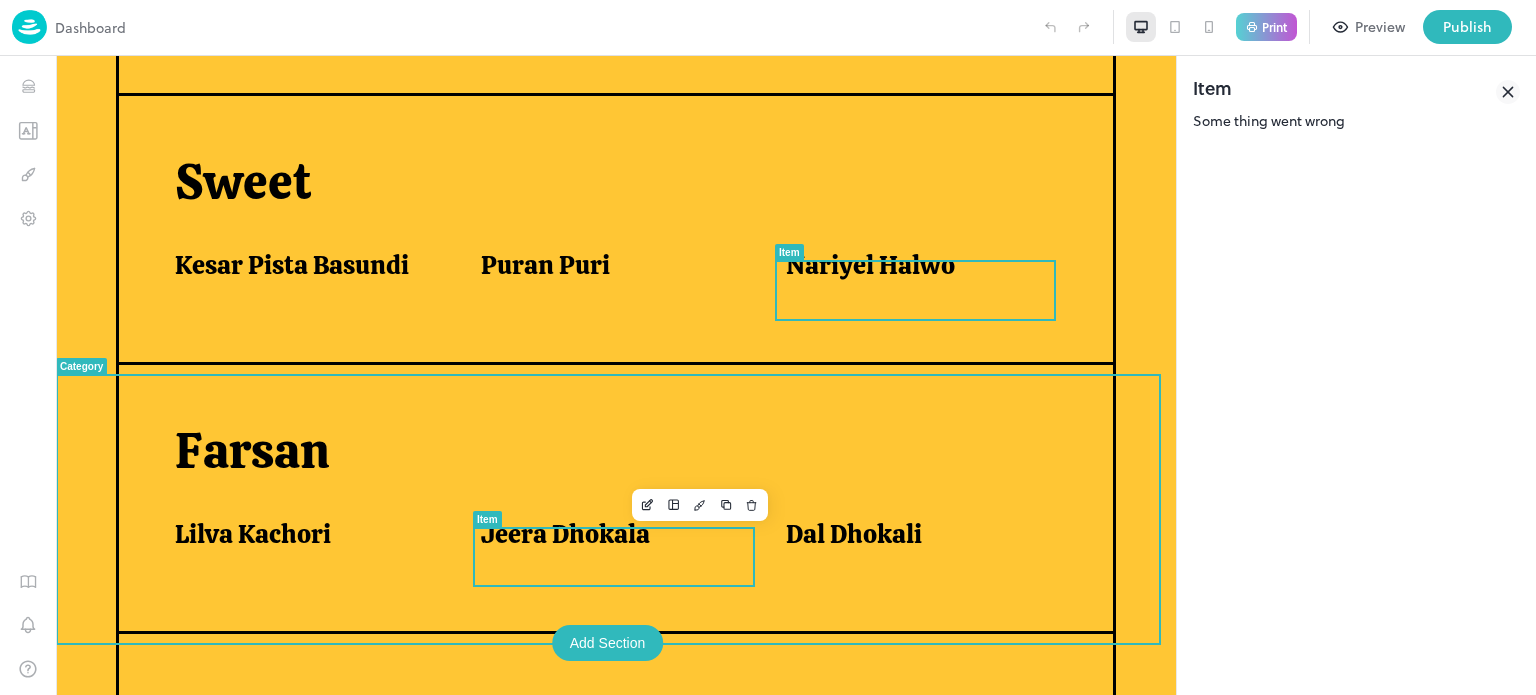 click on "Jeera Dhokala" at bounding box center [622, 546] 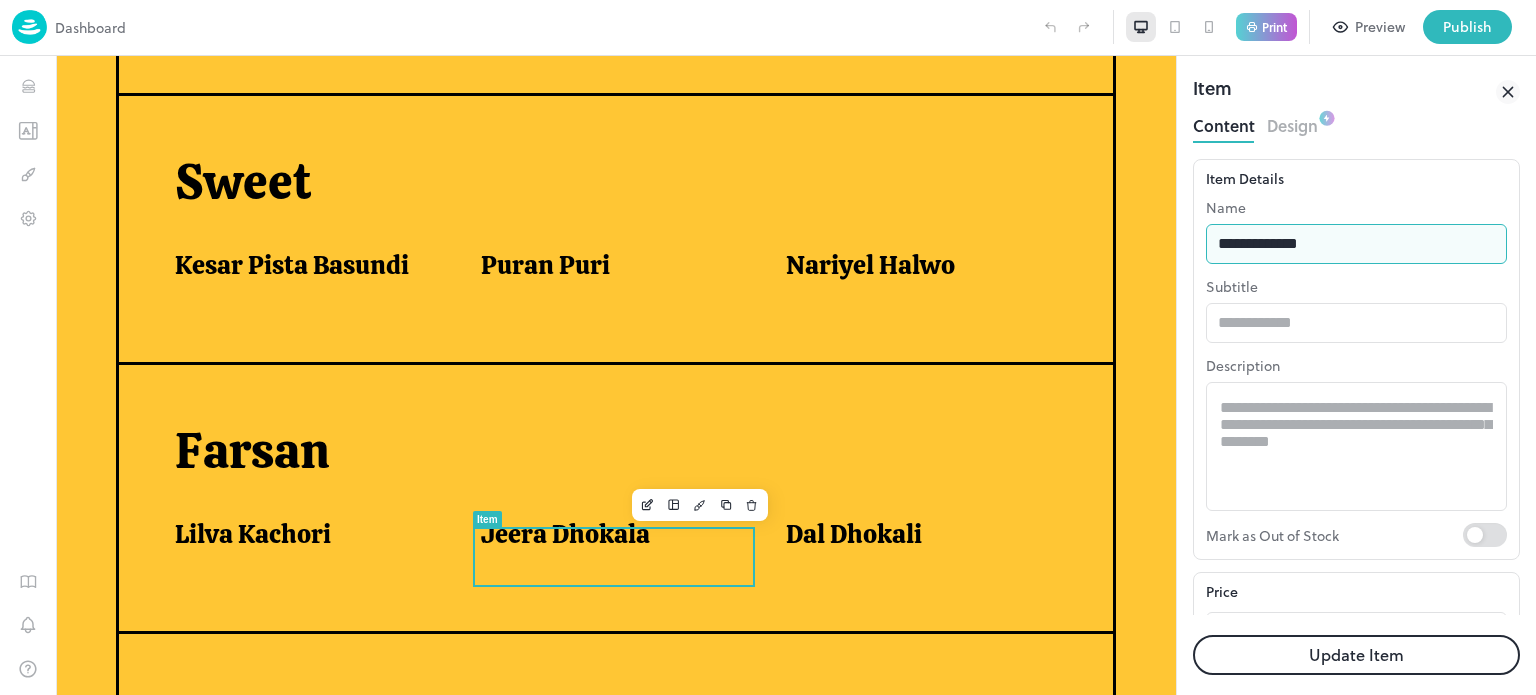 click on "**********" at bounding box center [1356, 244] 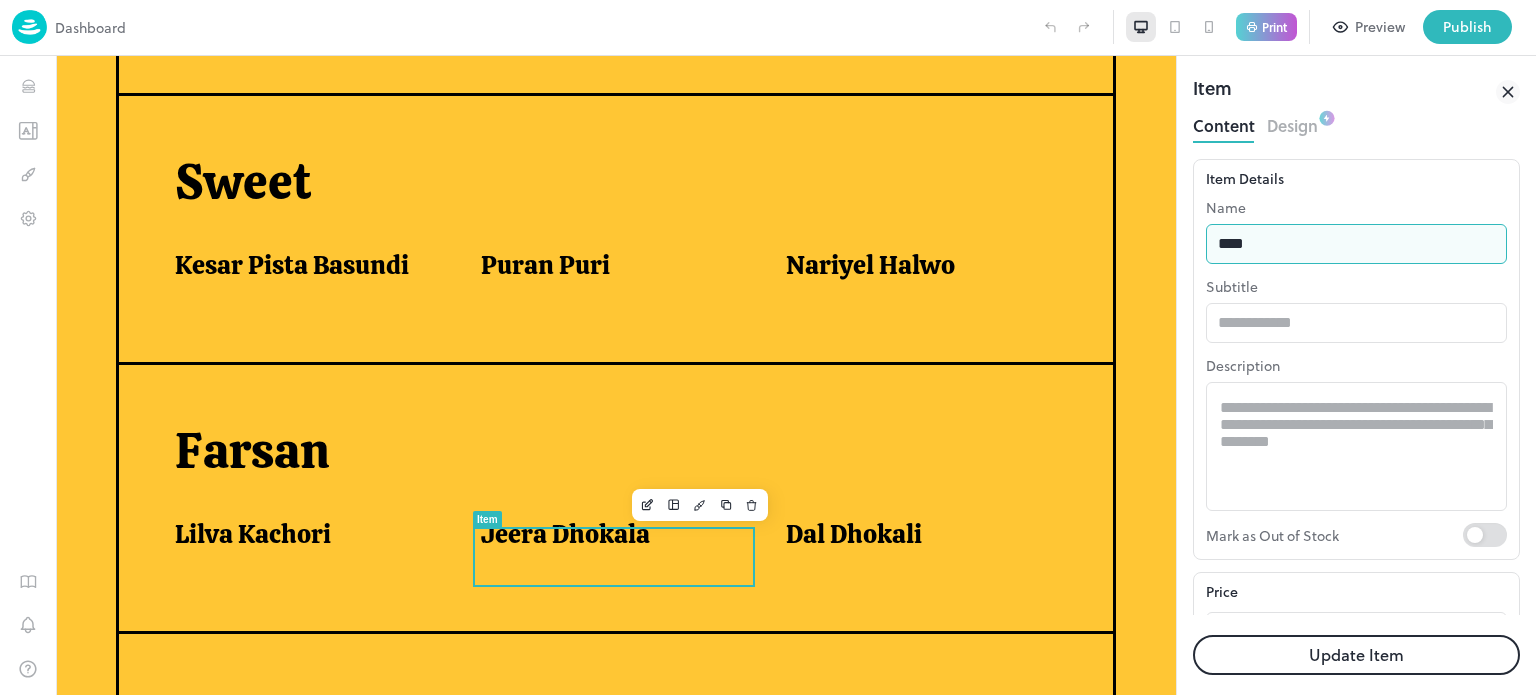 type on "**********" 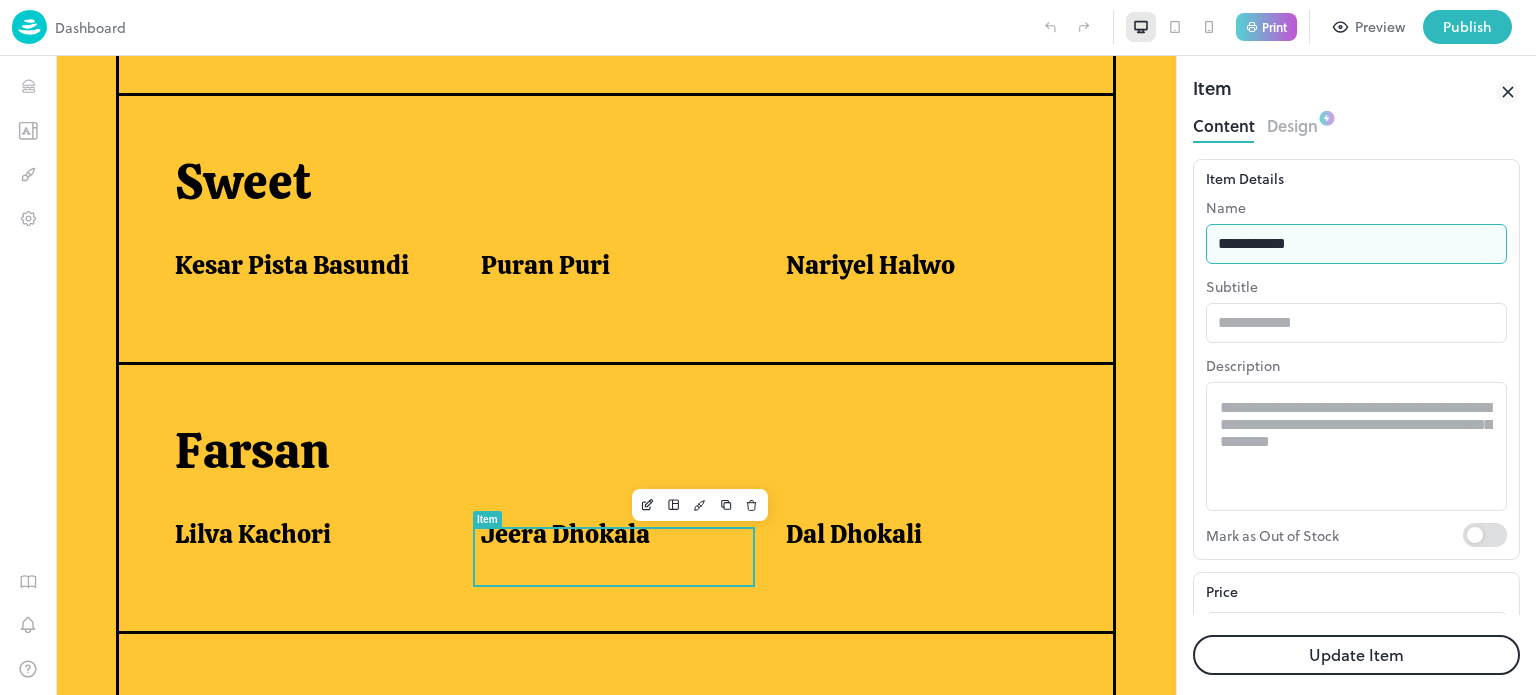 click on "Update Item" at bounding box center (1356, 655) 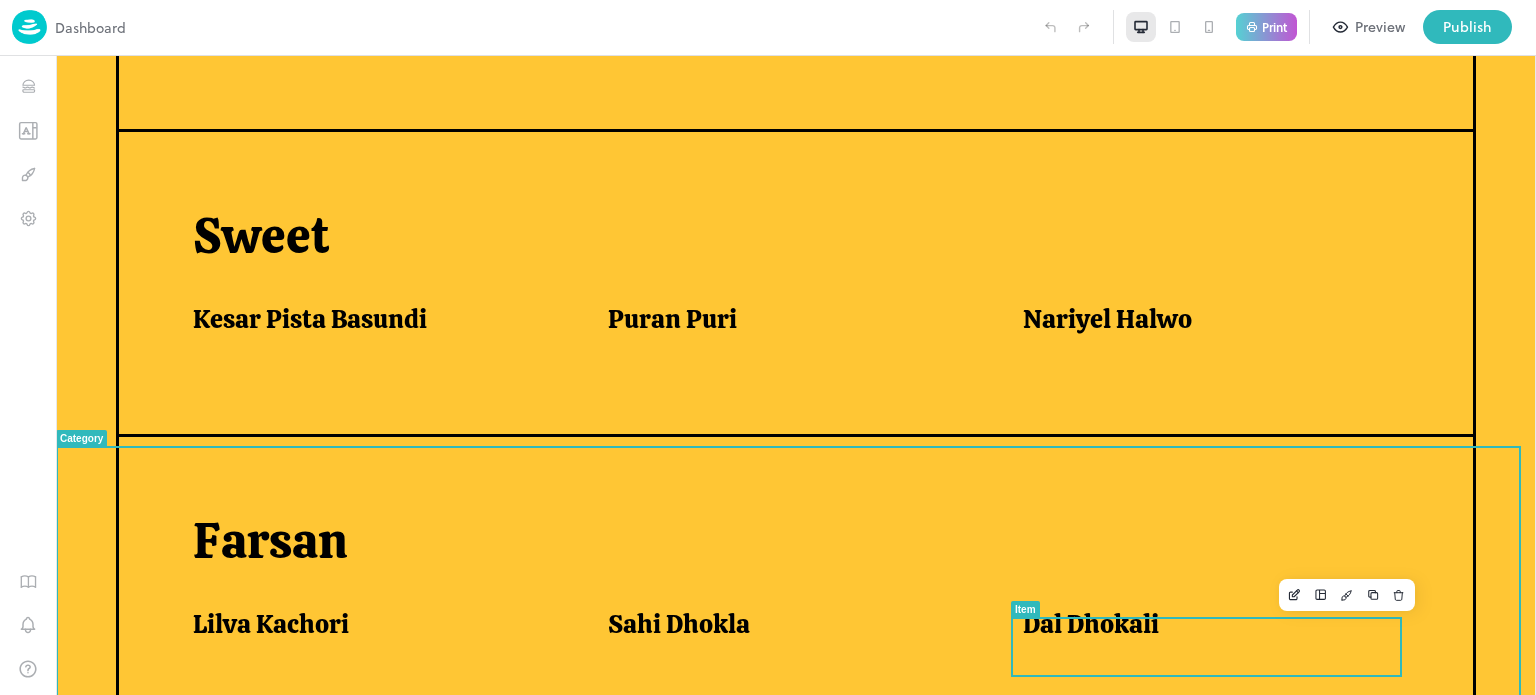 click on "Dal Dhokali" at bounding box center (1091, 624) 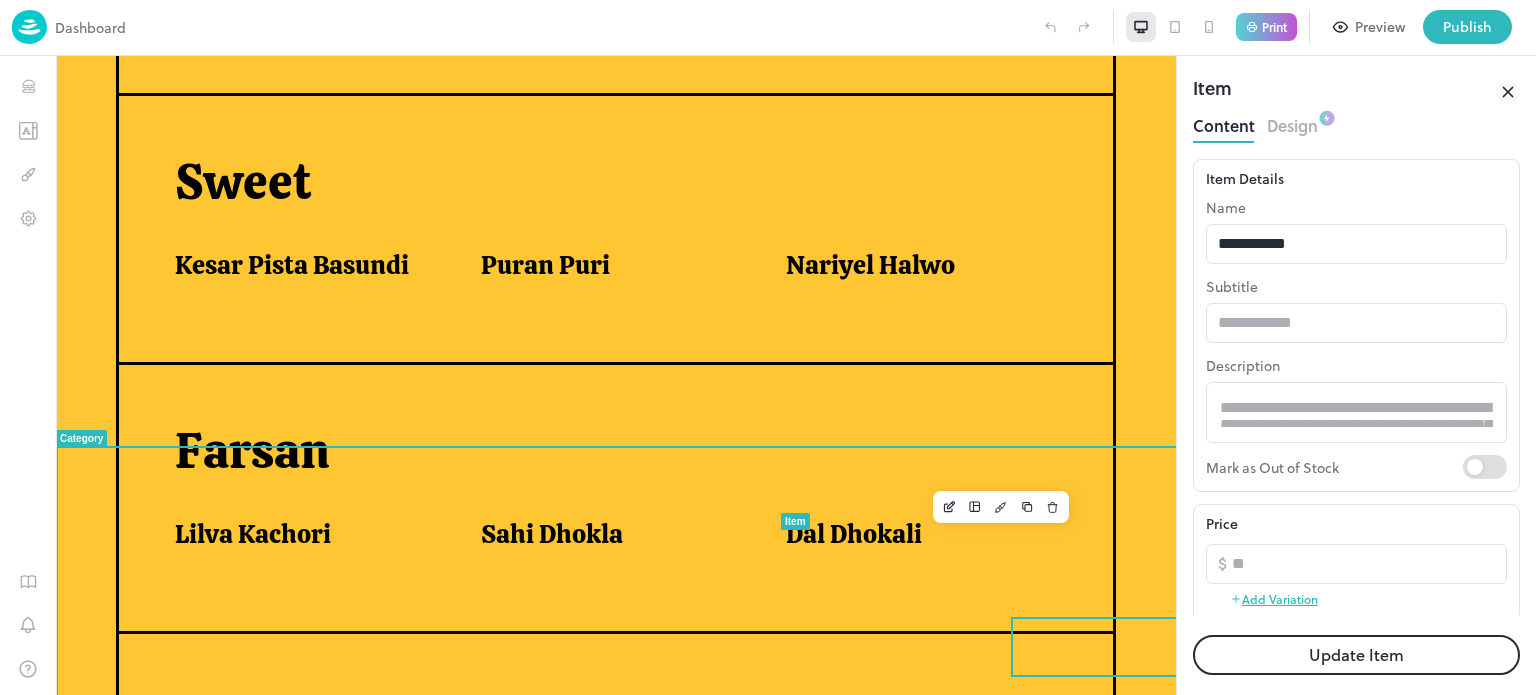 scroll, scrollTop: 0, scrollLeft: 0, axis: both 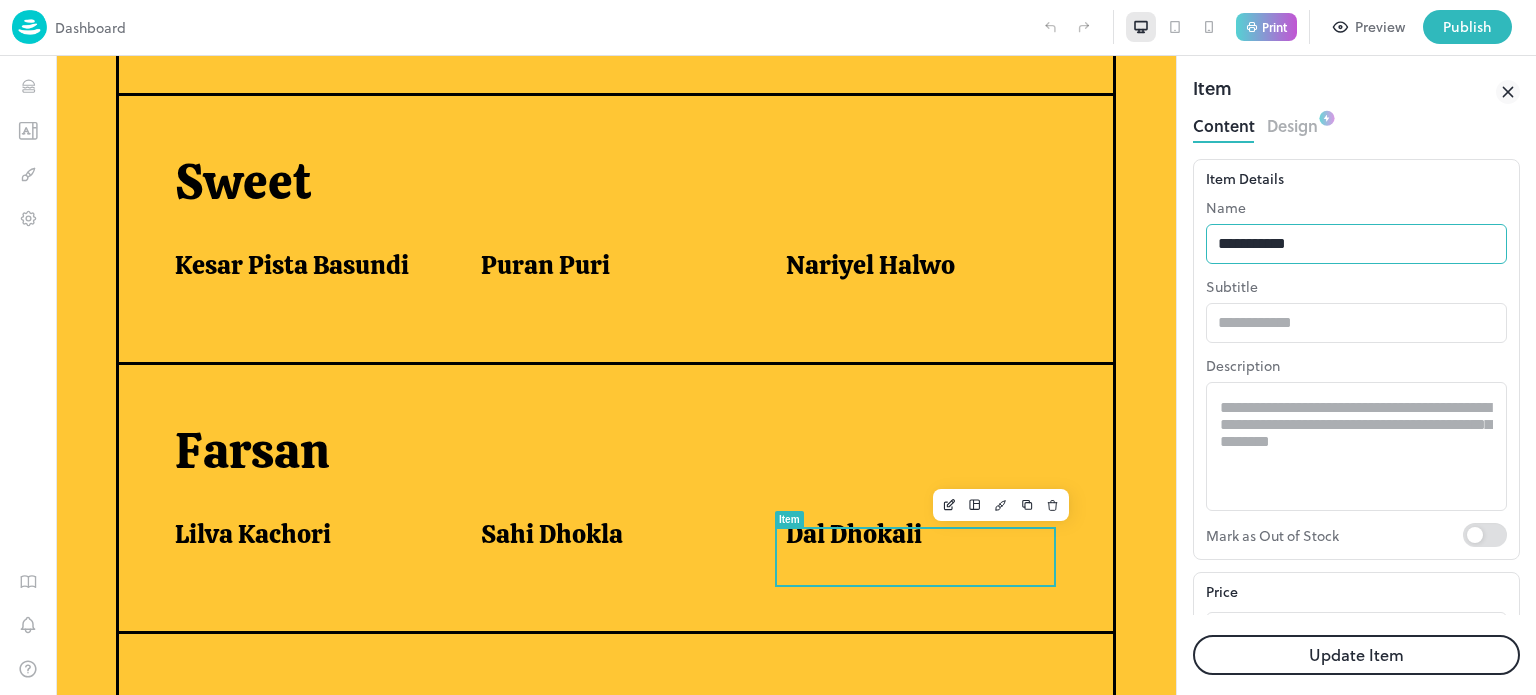 click on "**********" at bounding box center (1356, 244) 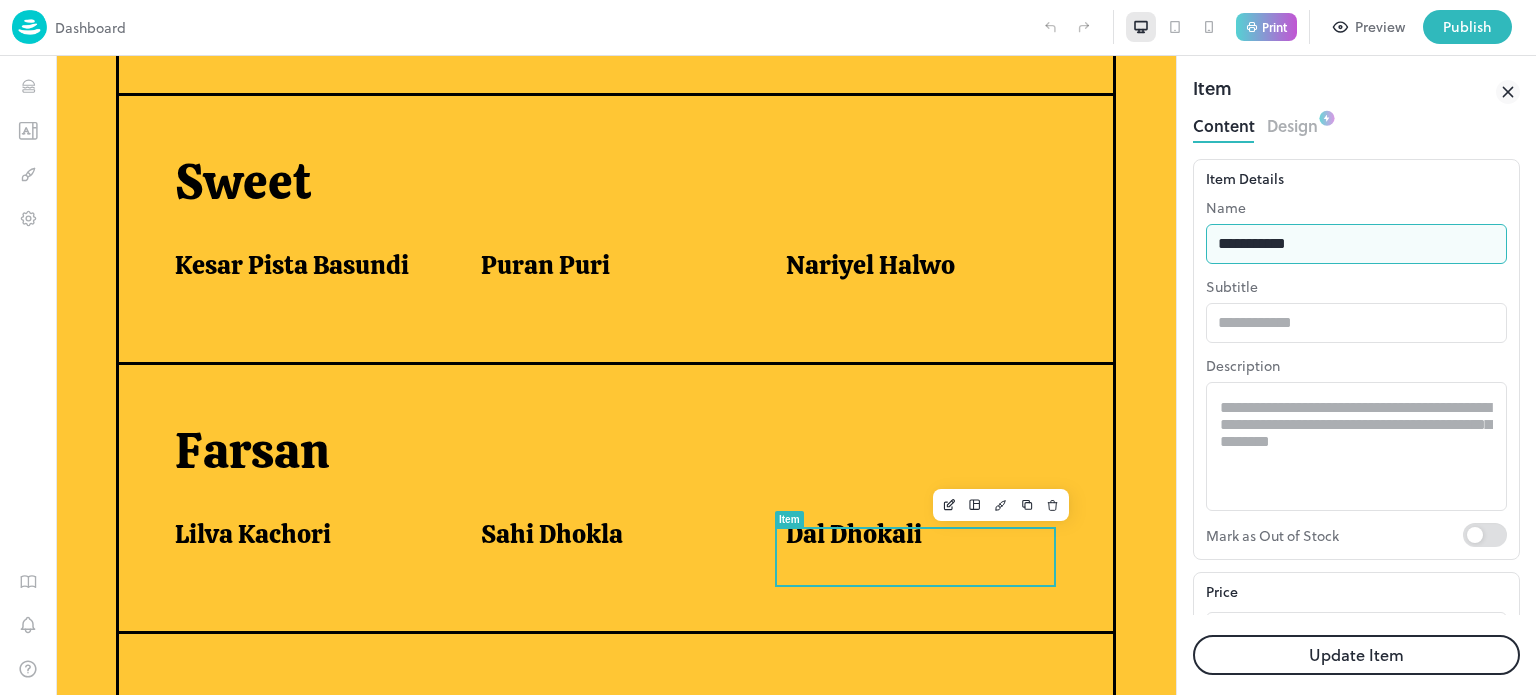 click on "**********" at bounding box center [1356, 244] 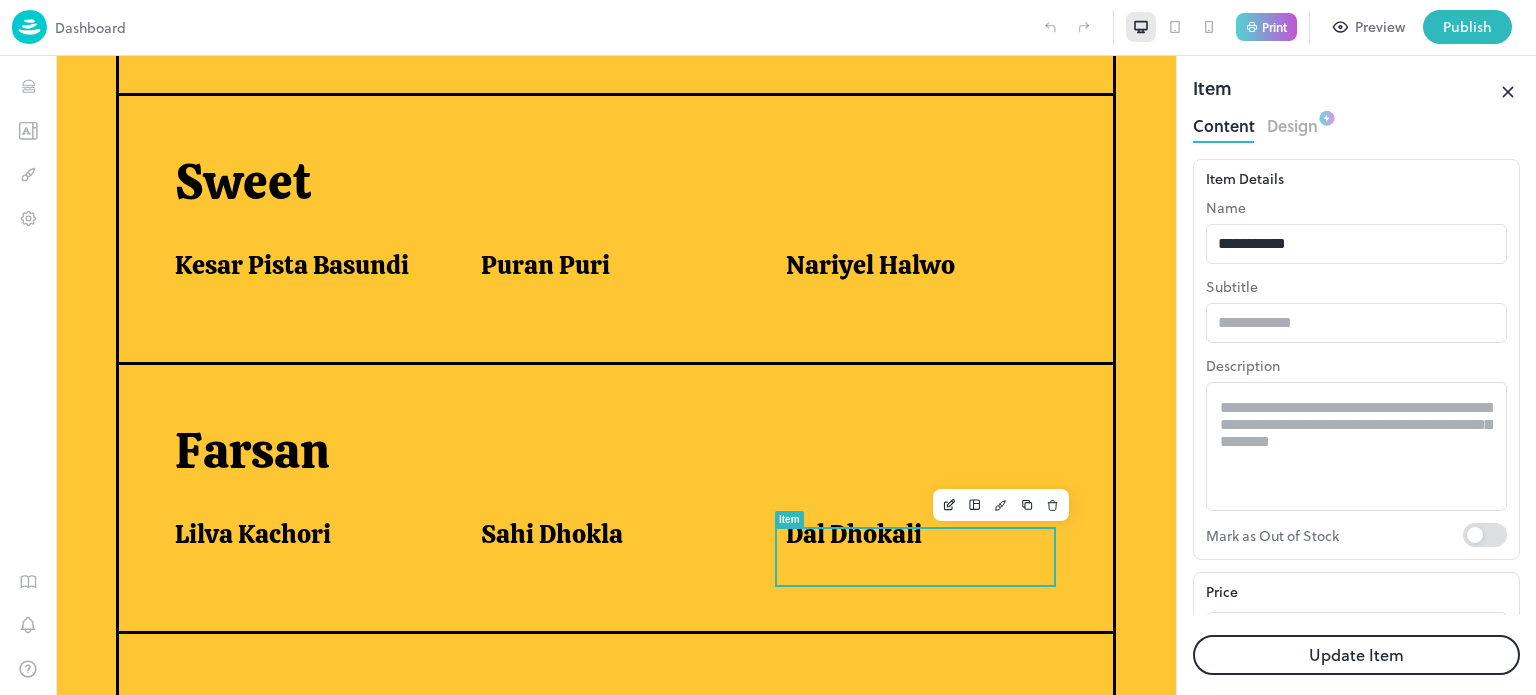 click on "**********" at bounding box center [1356, 230] 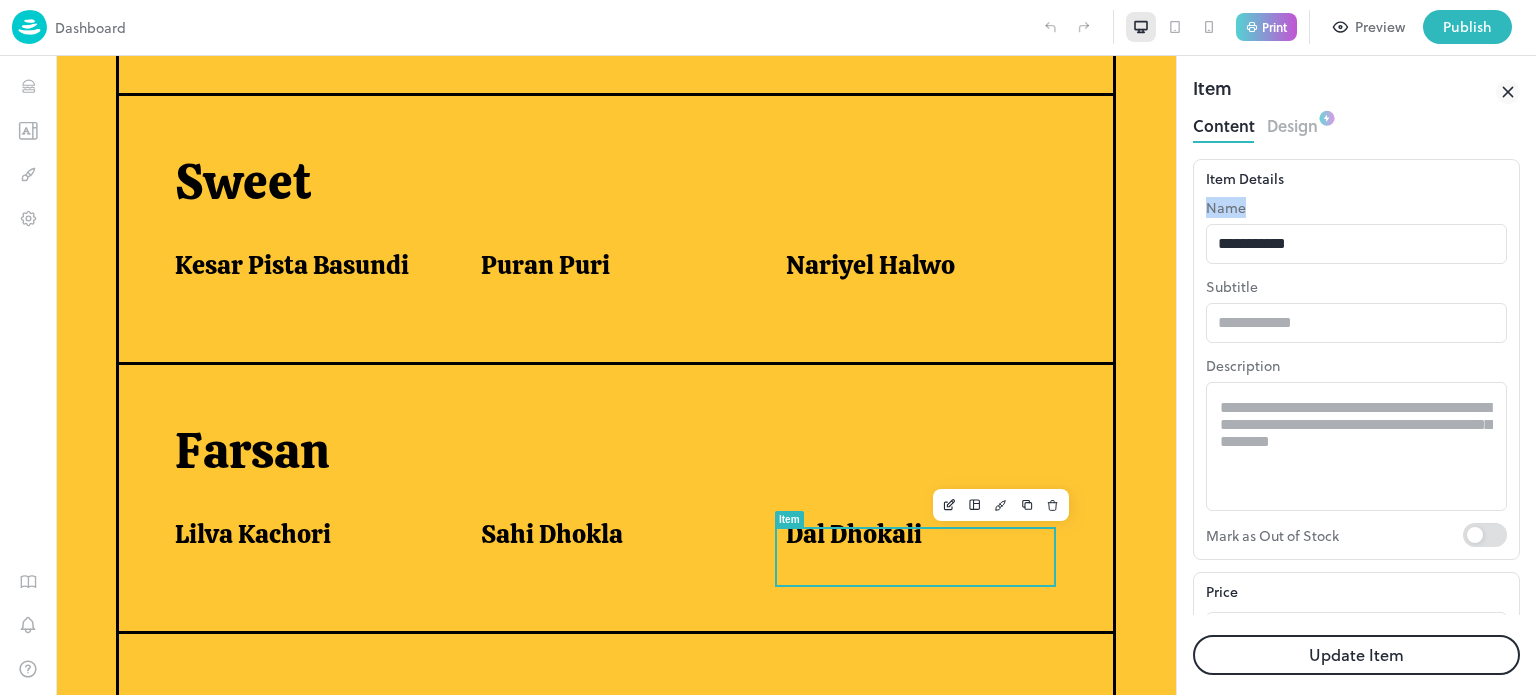click on "**********" at bounding box center [1356, 230] 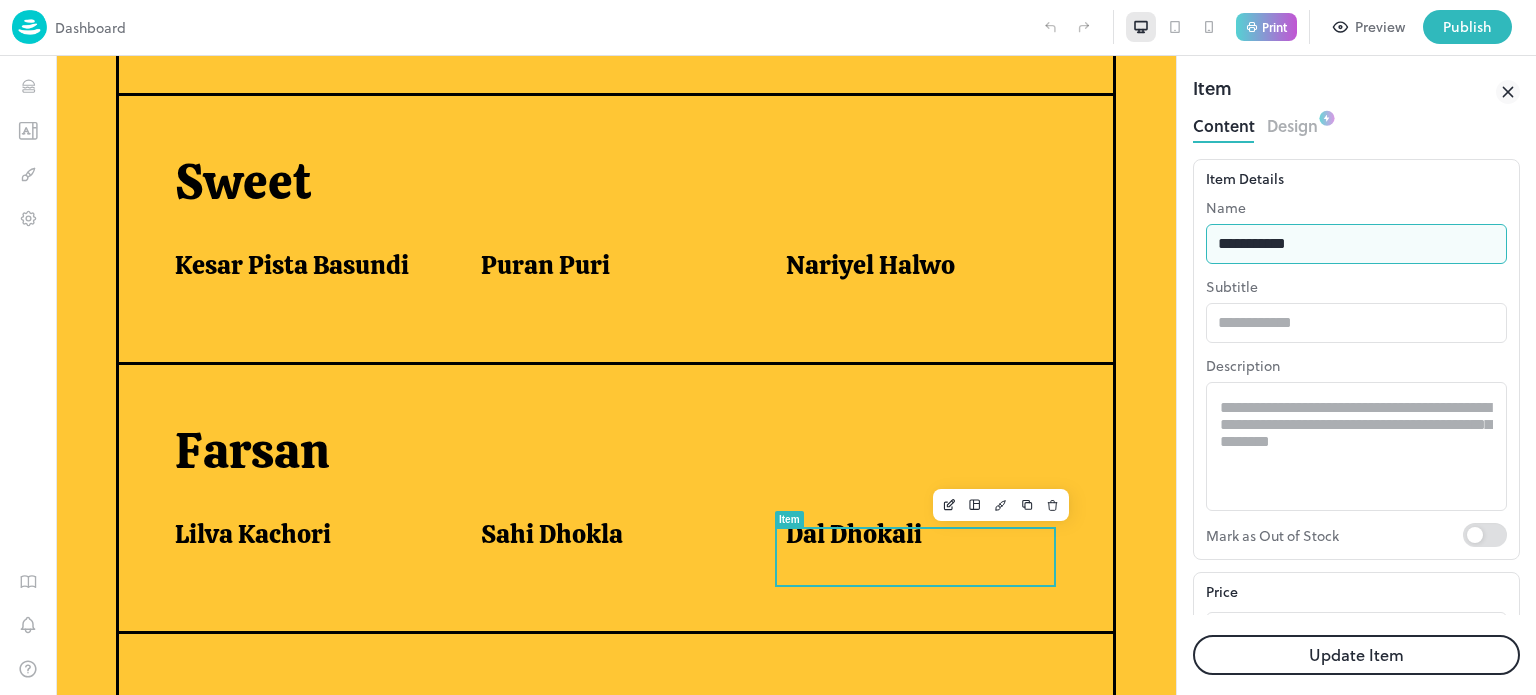 click on "**********" at bounding box center [1356, 244] 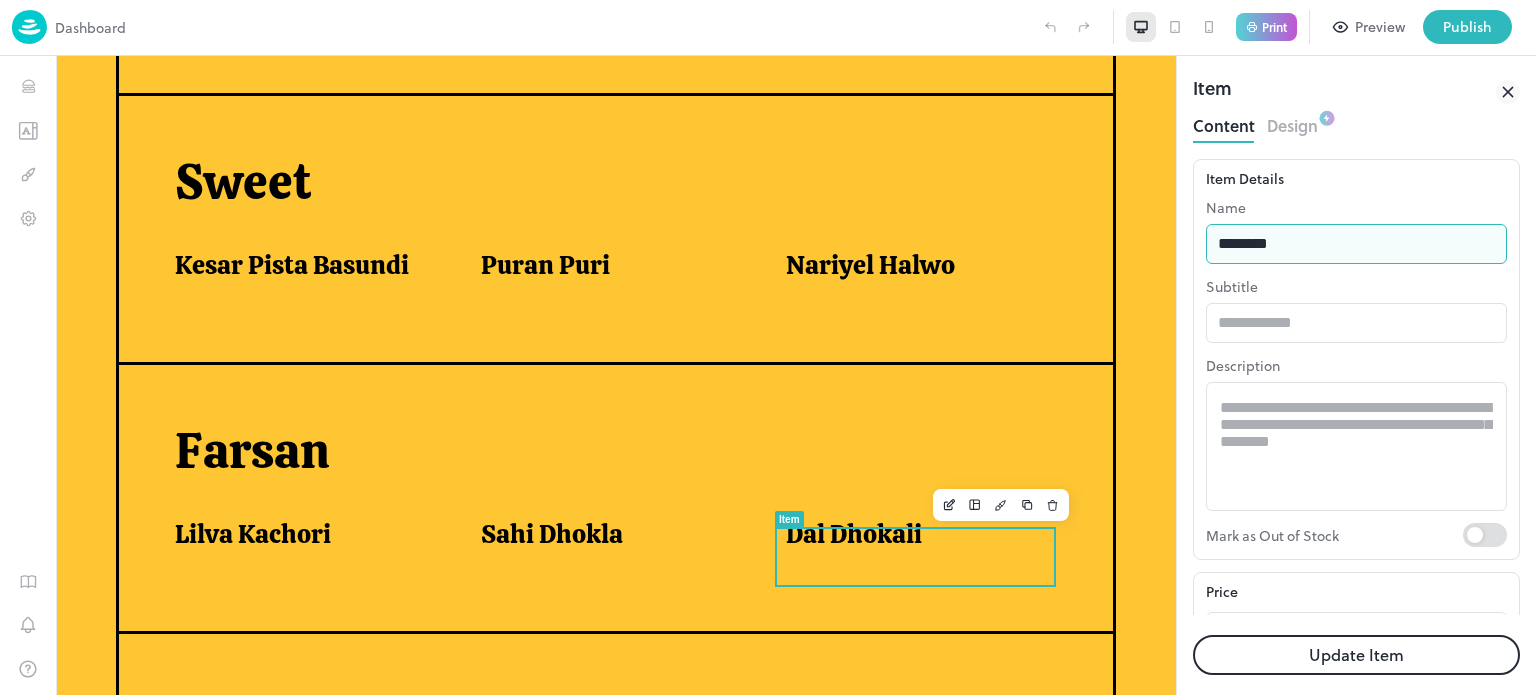 type on "**********" 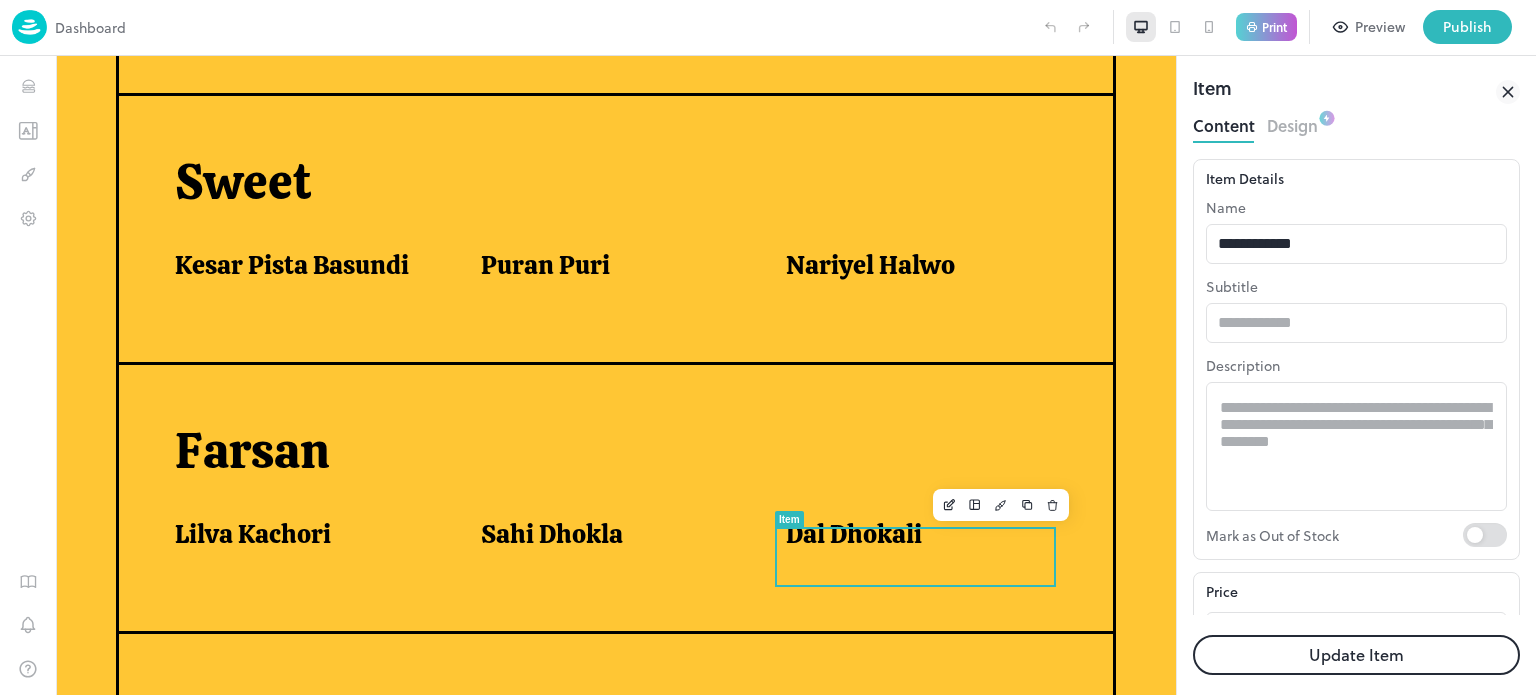 click on "Update Item" at bounding box center (1356, 655) 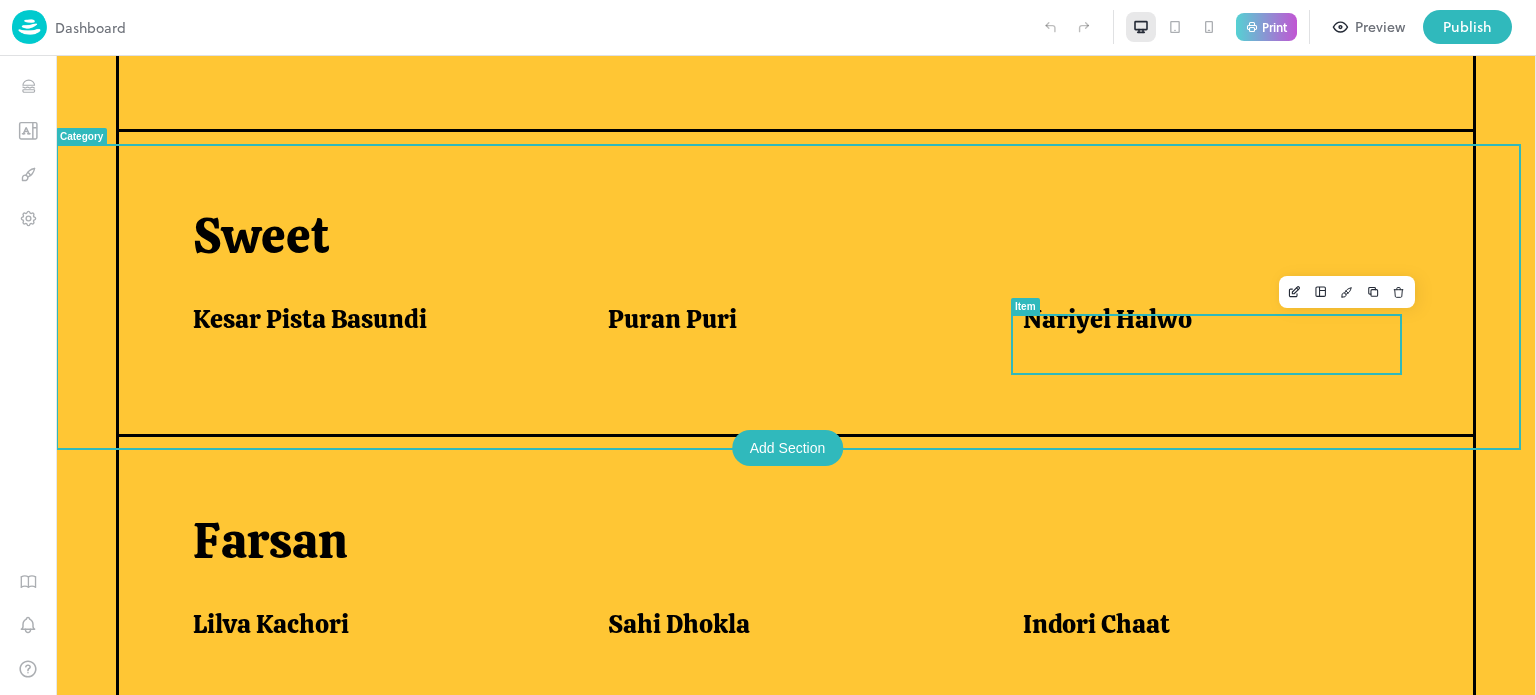 click on "Nariyel Halwo" at bounding box center (1107, 319) 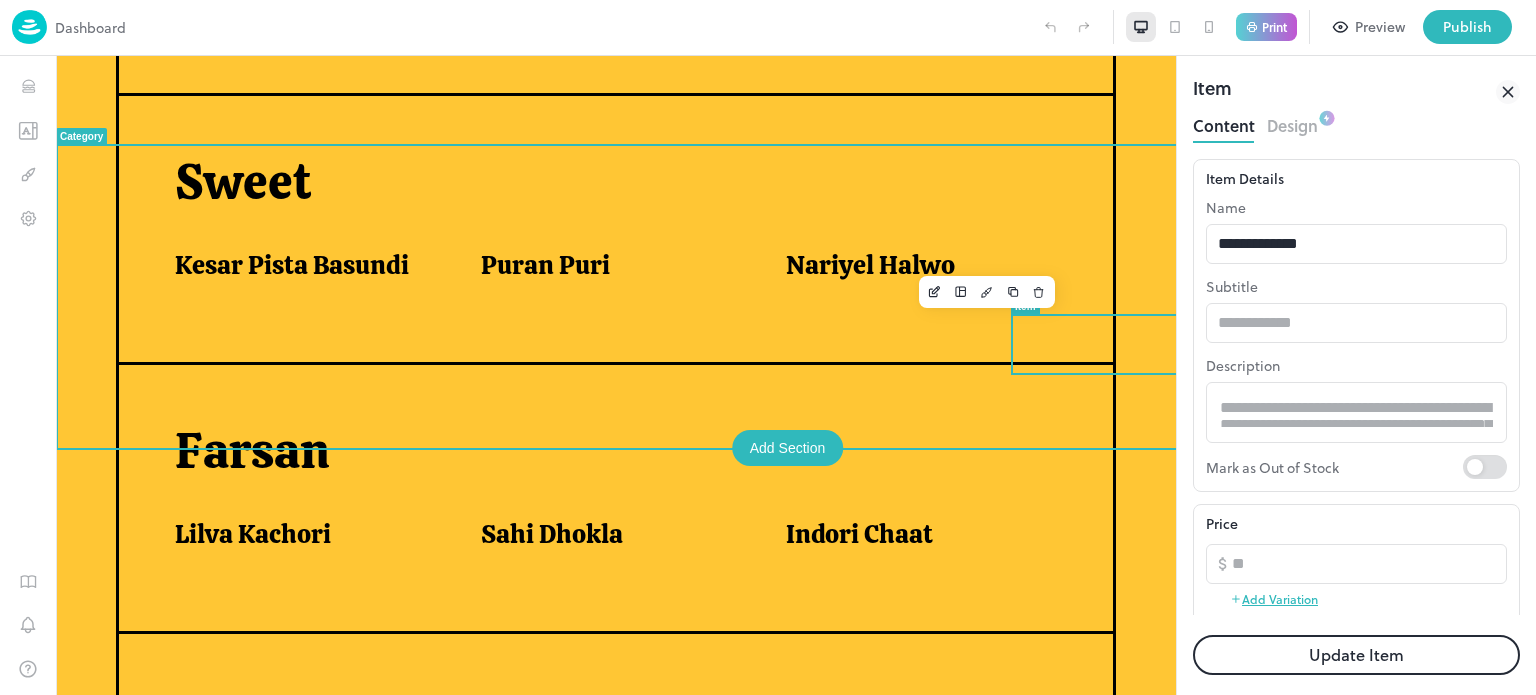scroll, scrollTop: 0, scrollLeft: 0, axis: both 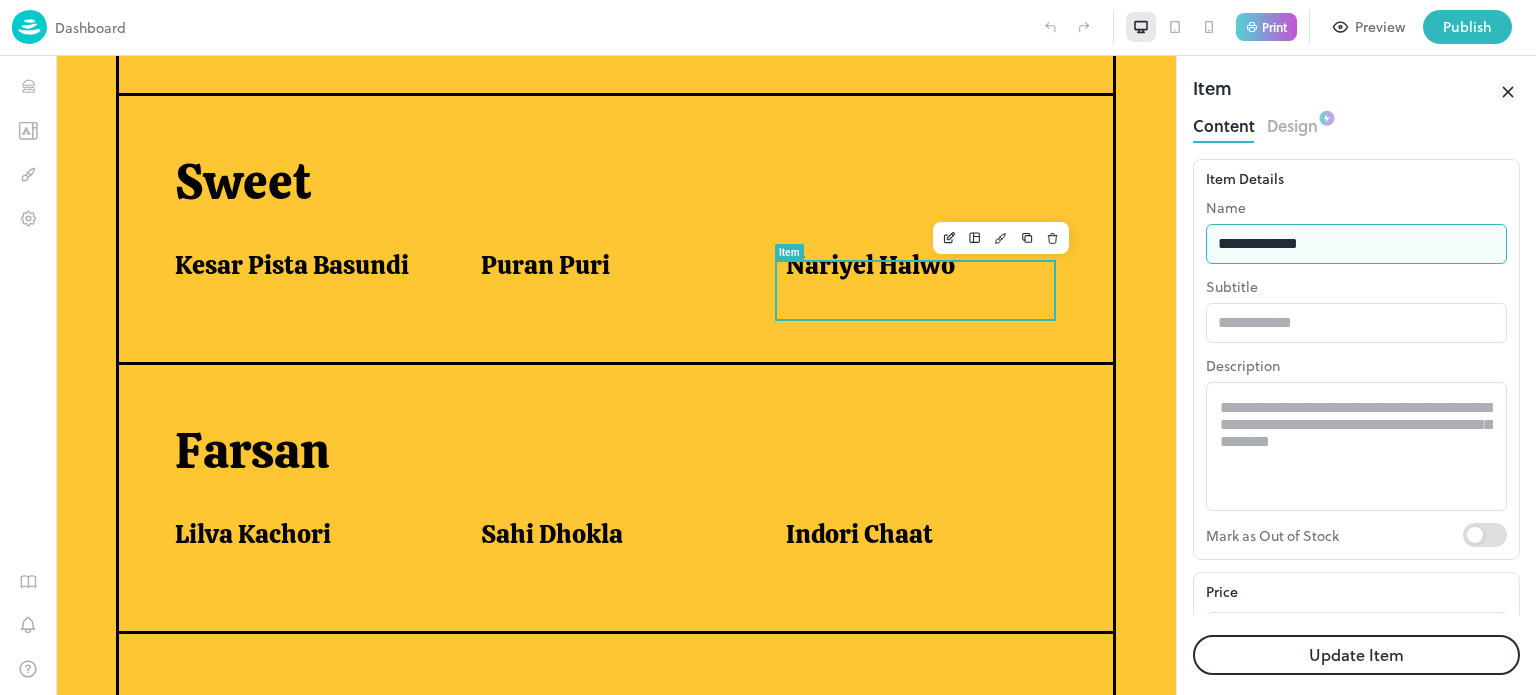 click on "**********" at bounding box center (1356, 244) 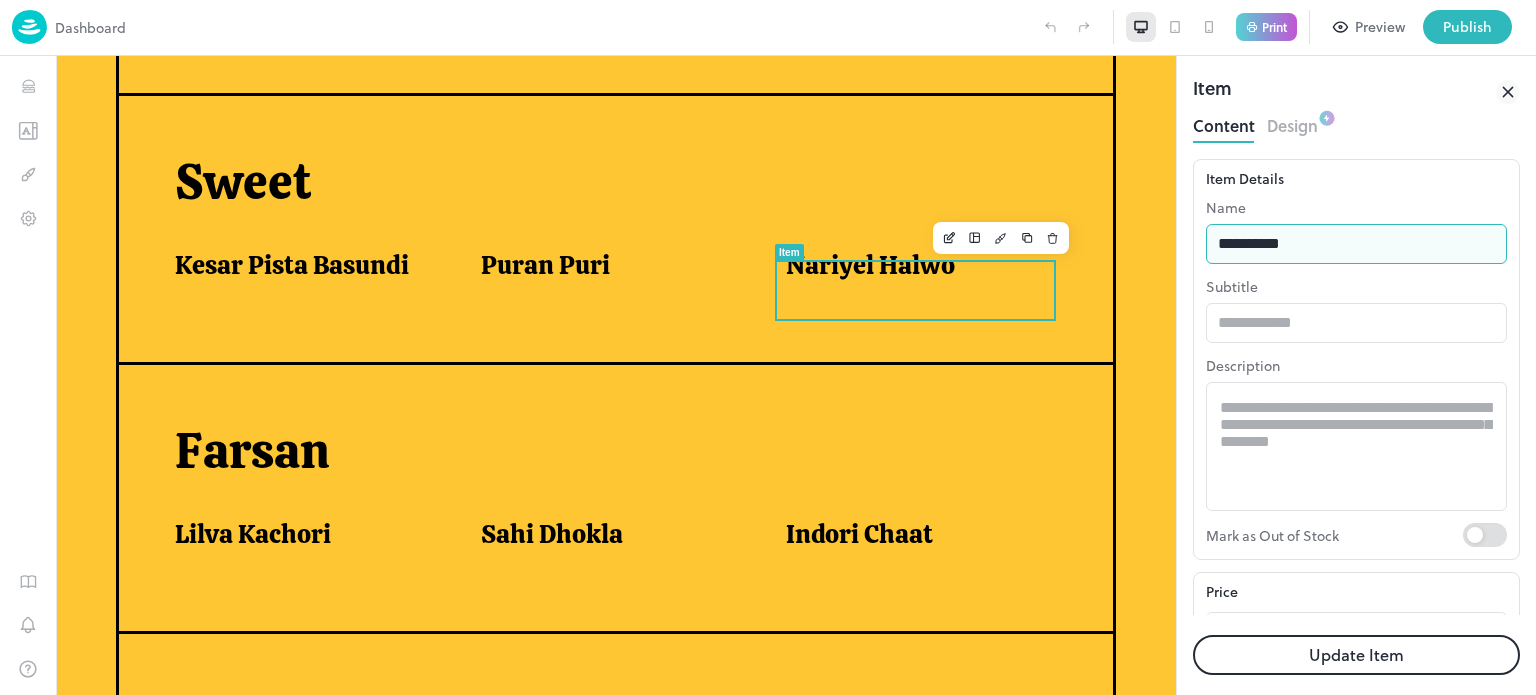 type on "**********" 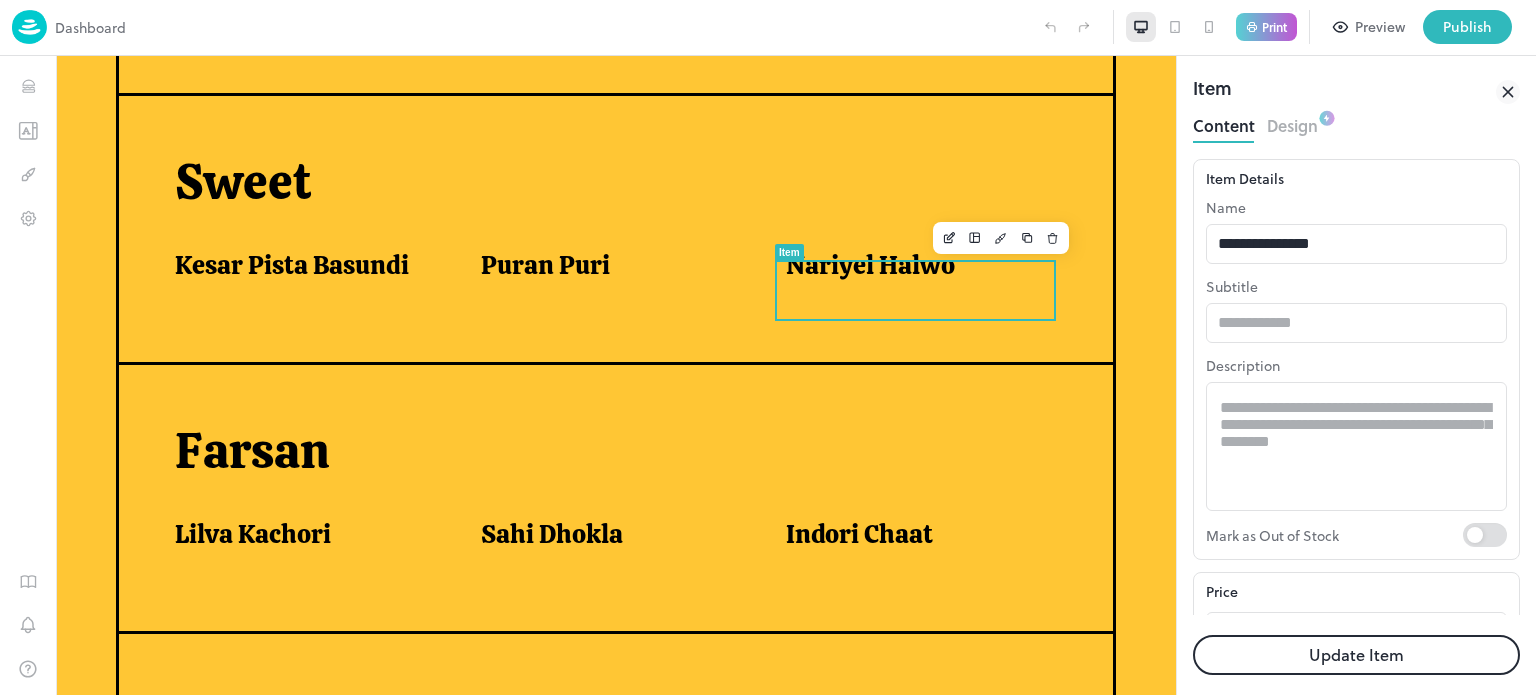 click on "Update Item" at bounding box center (1356, 655) 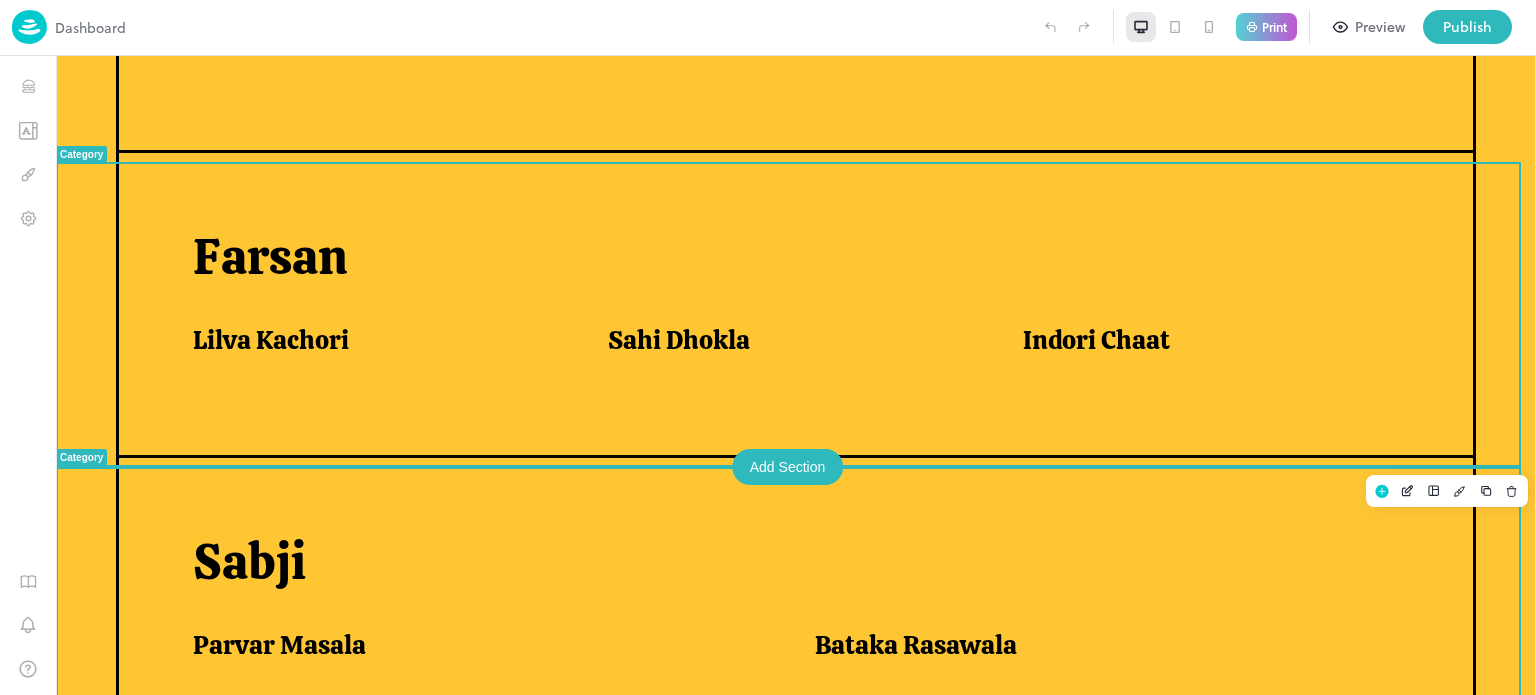 scroll, scrollTop: 1293, scrollLeft: 0, axis: vertical 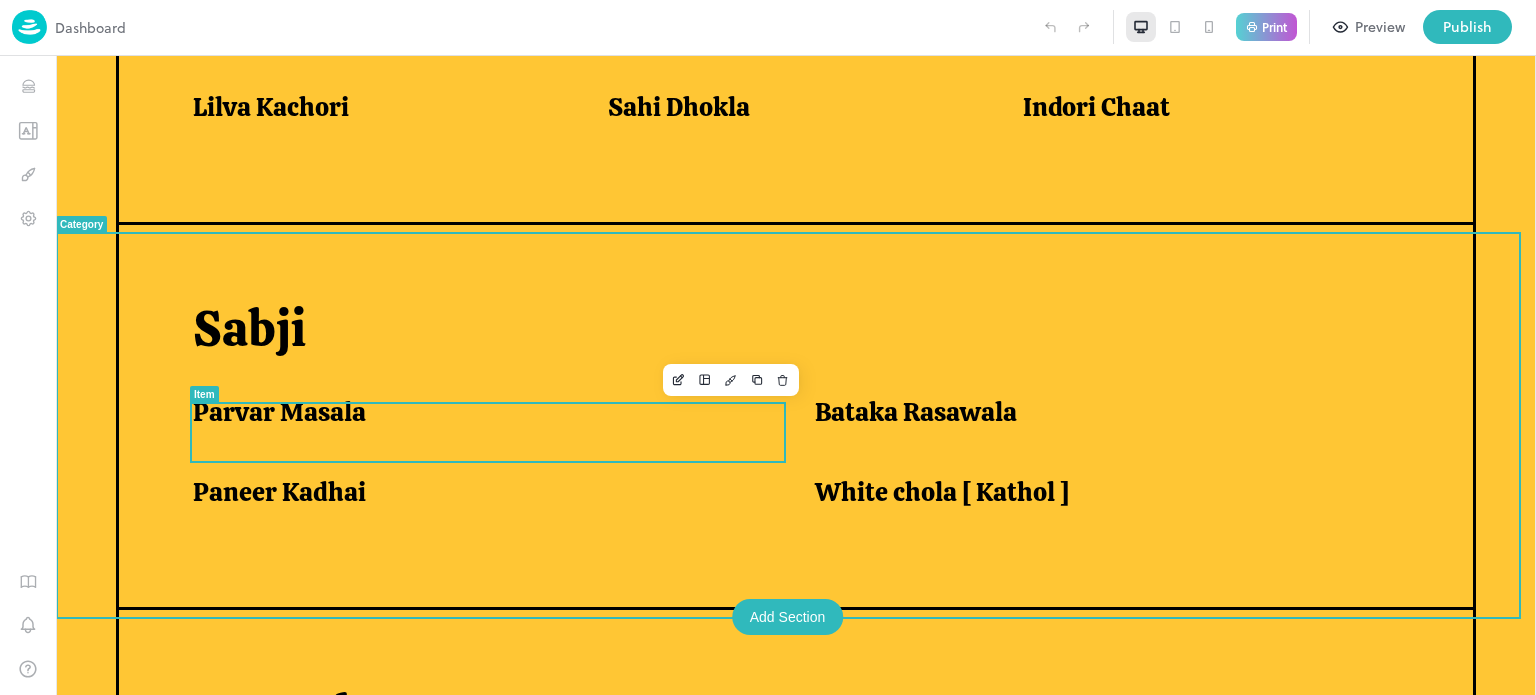 click on "Parvar Masala" at bounding box center [279, 412] 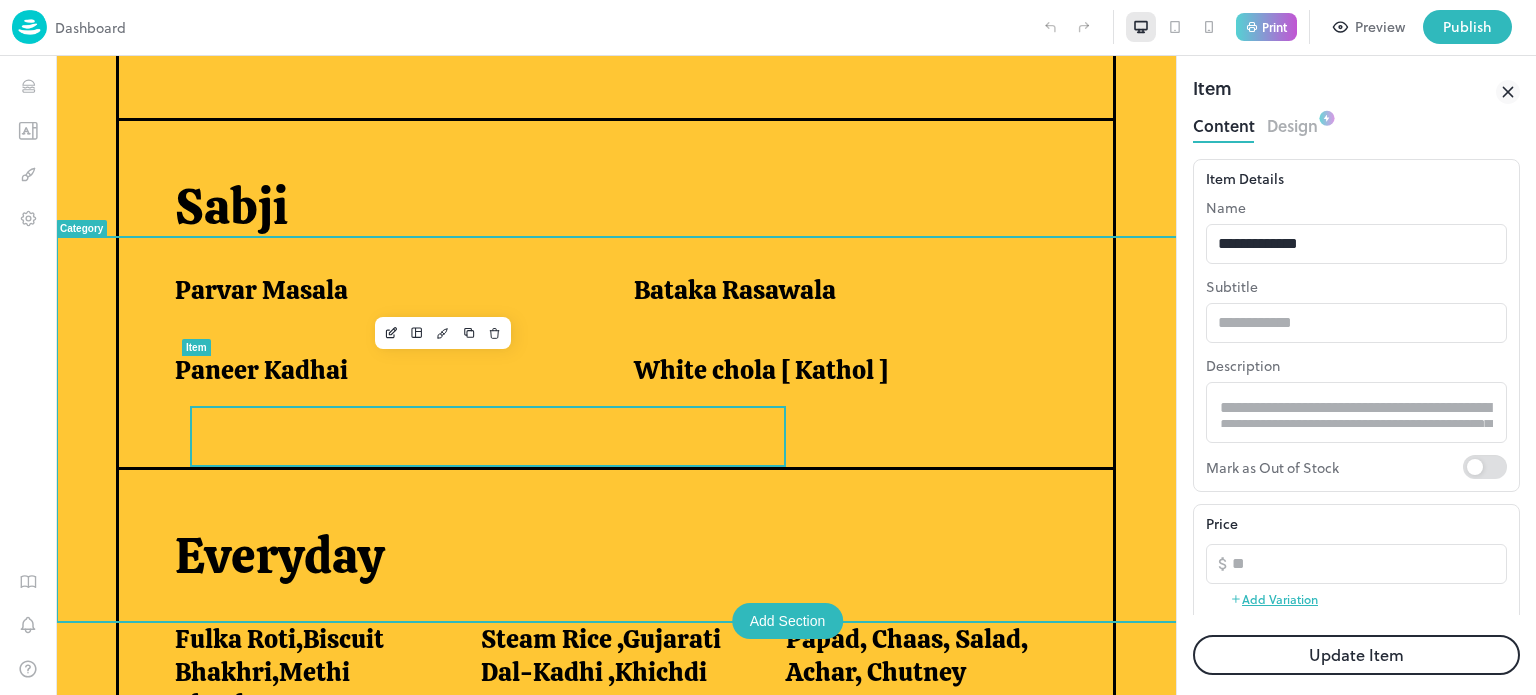 scroll, scrollTop: 0, scrollLeft: 0, axis: both 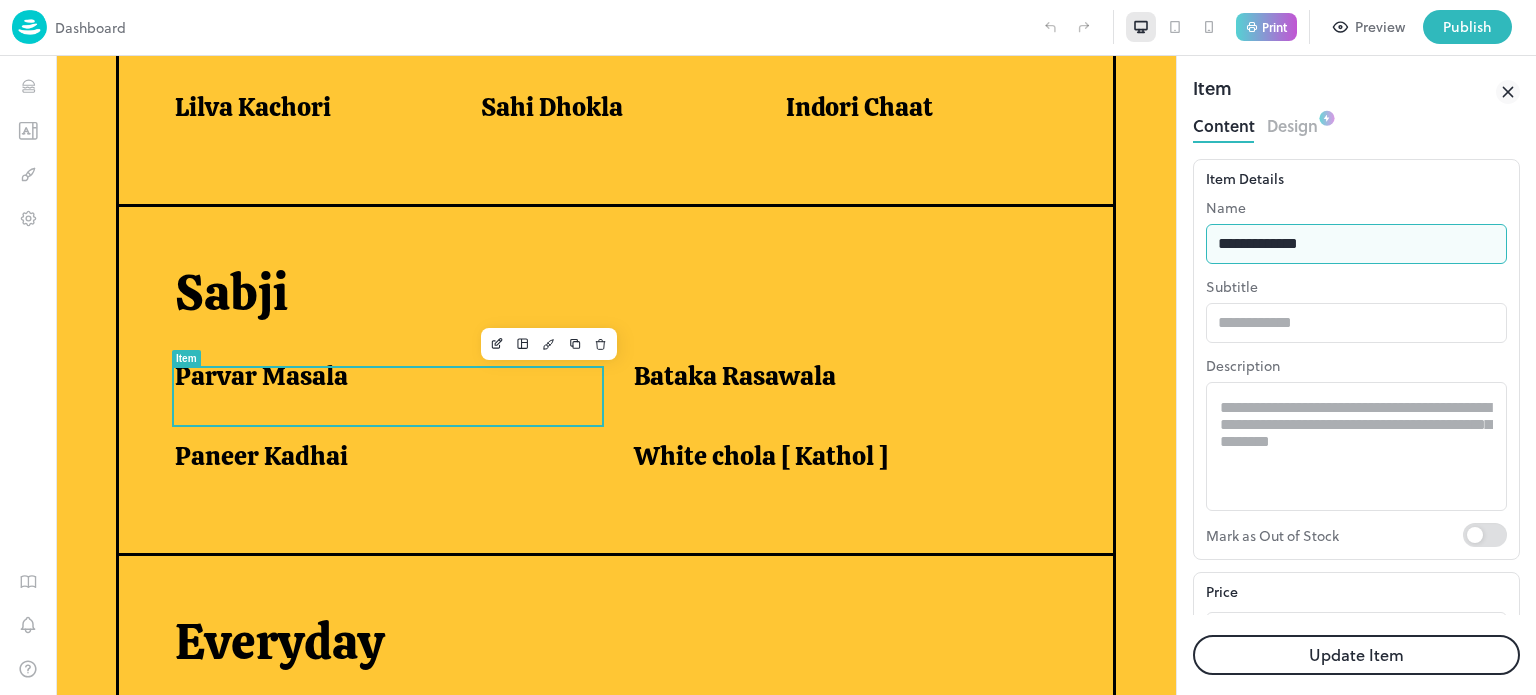 click on "**********" at bounding box center [1356, 244] 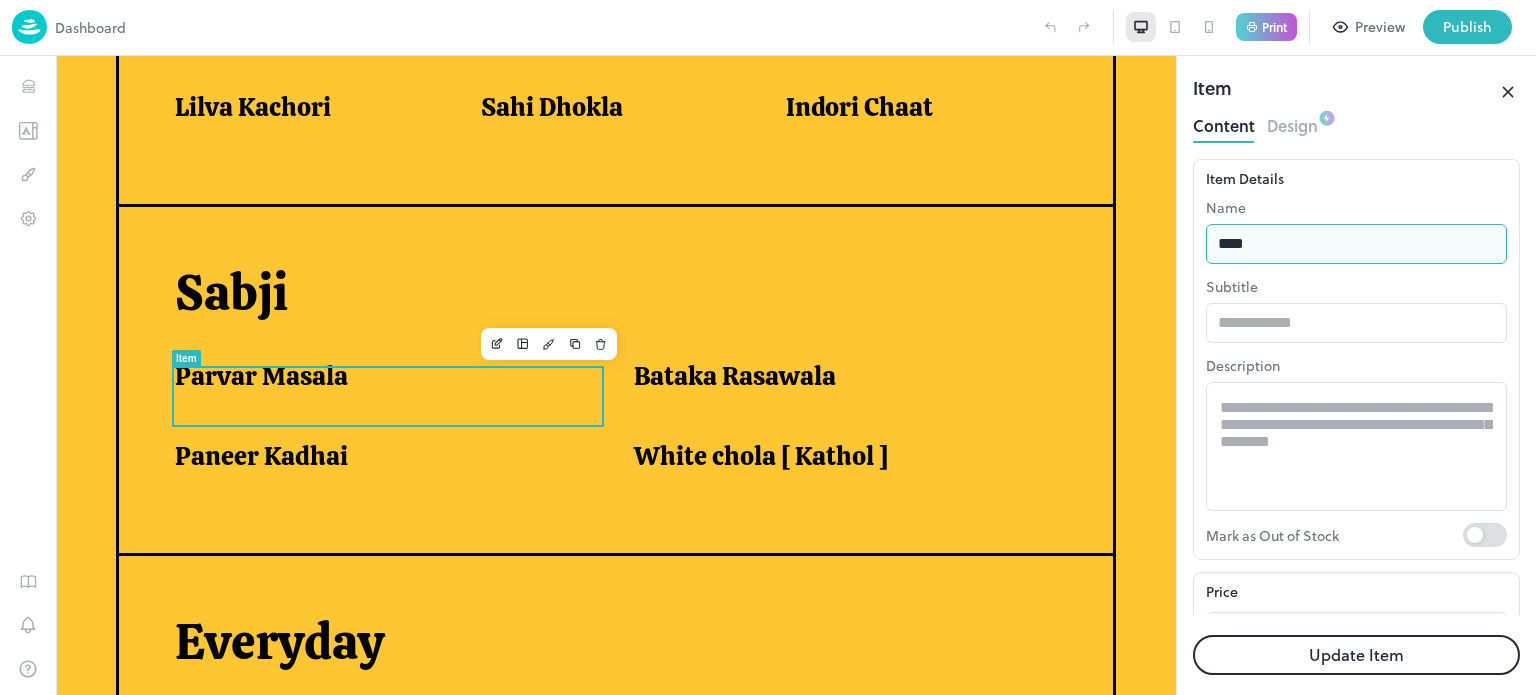 type on "**********" 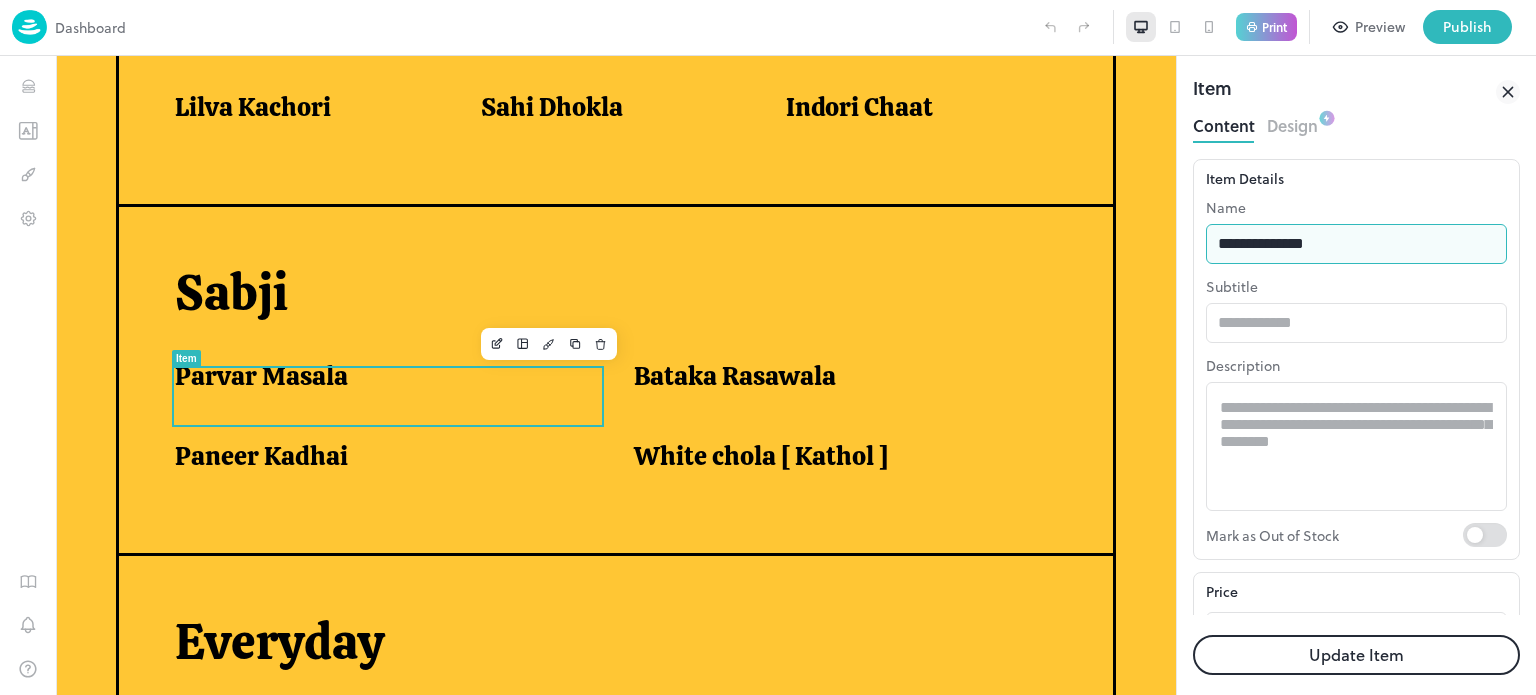 click on "Update Item" at bounding box center (1356, 655) 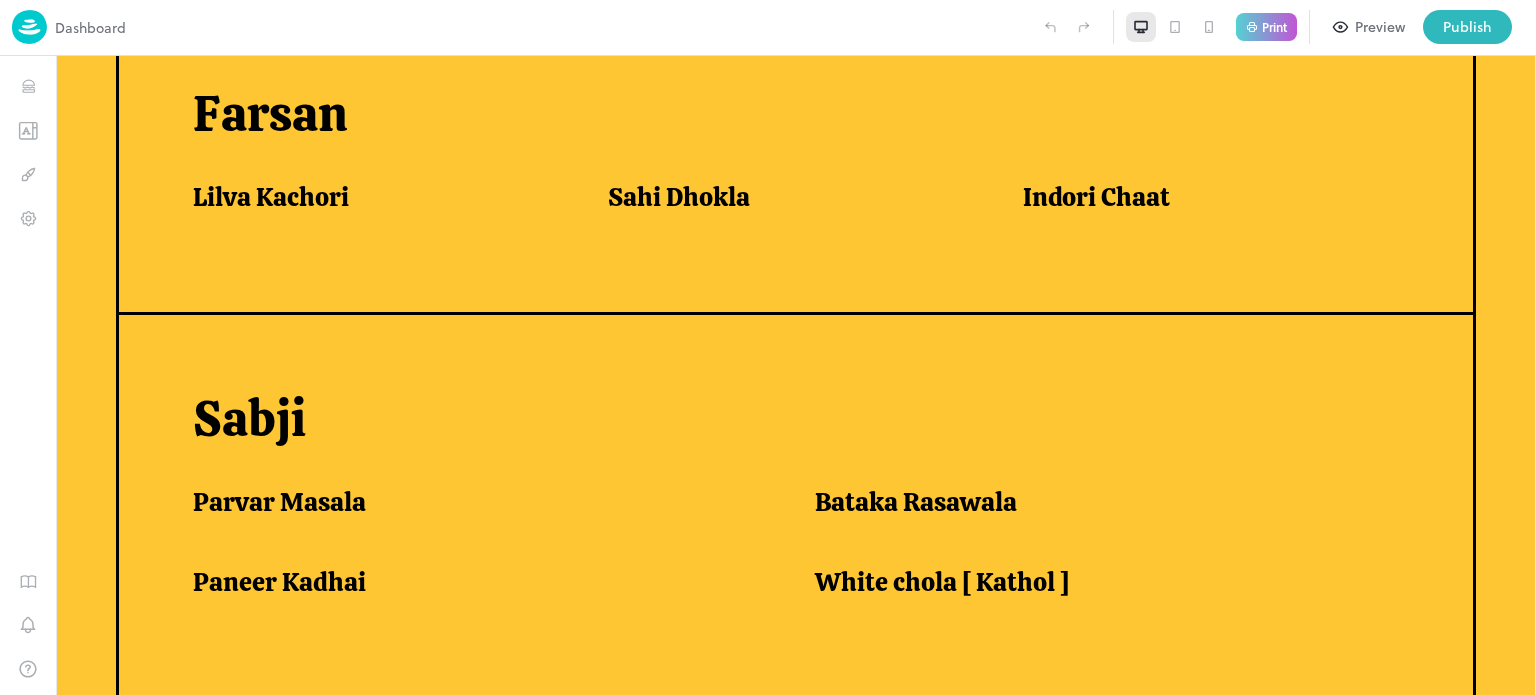 scroll, scrollTop: 1293, scrollLeft: 0, axis: vertical 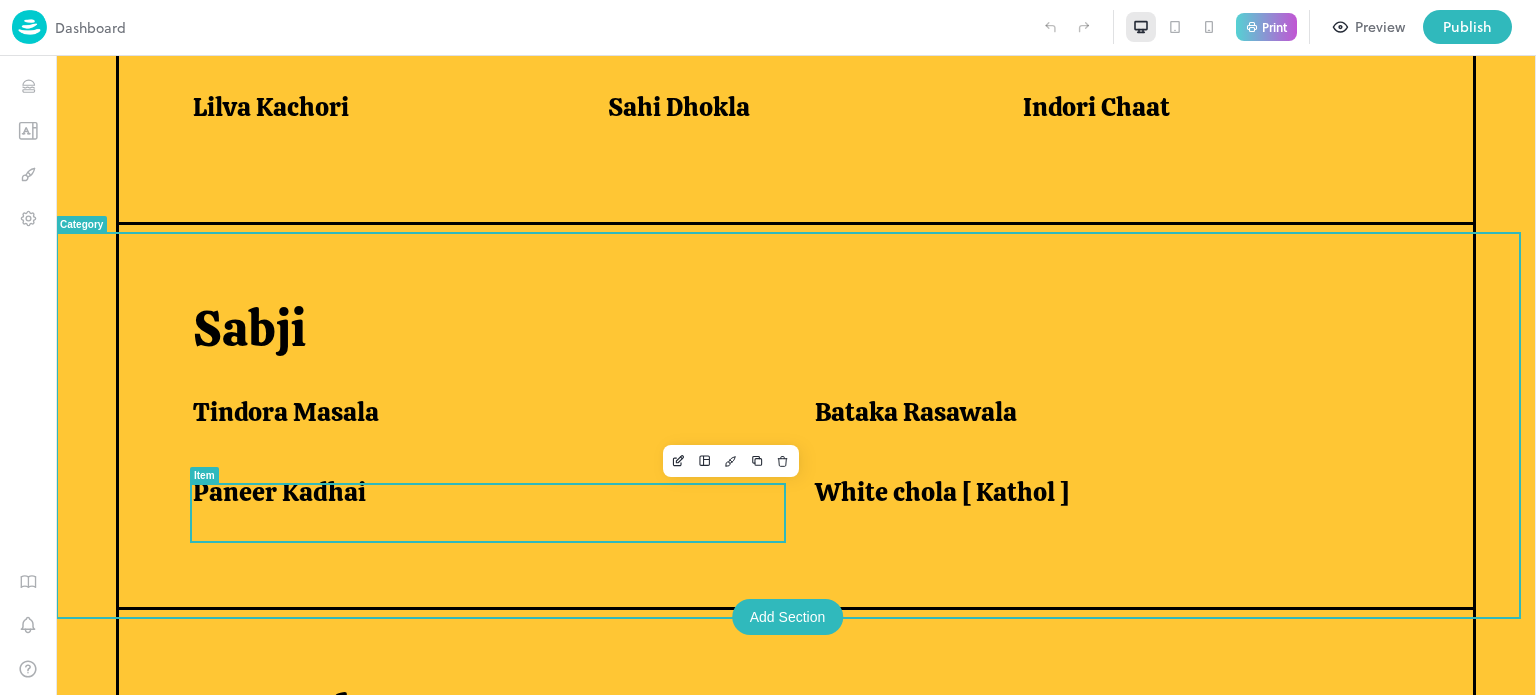 click on "Paneer Kadhai" at bounding box center (479, 492) 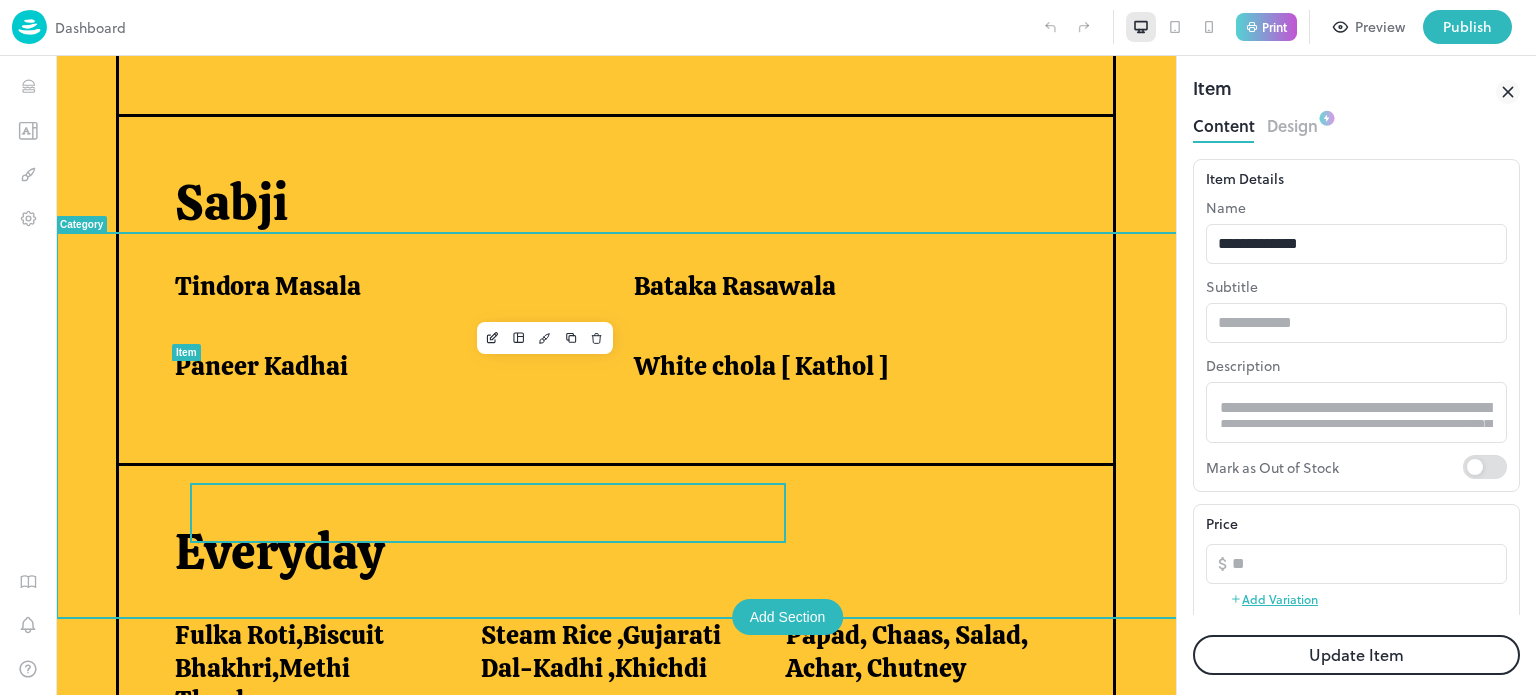 scroll, scrollTop: 1203, scrollLeft: 0, axis: vertical 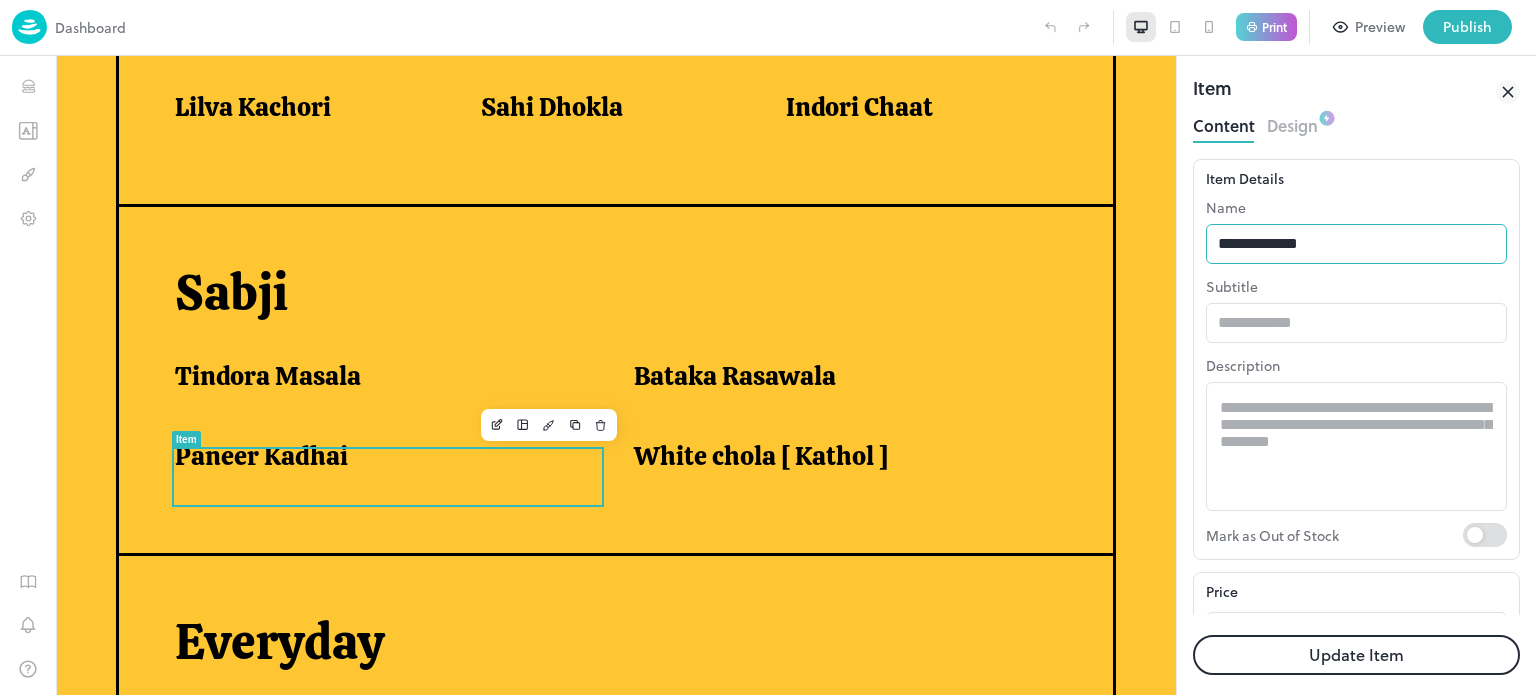 click on "**********" at bounding box center (1356, 244) 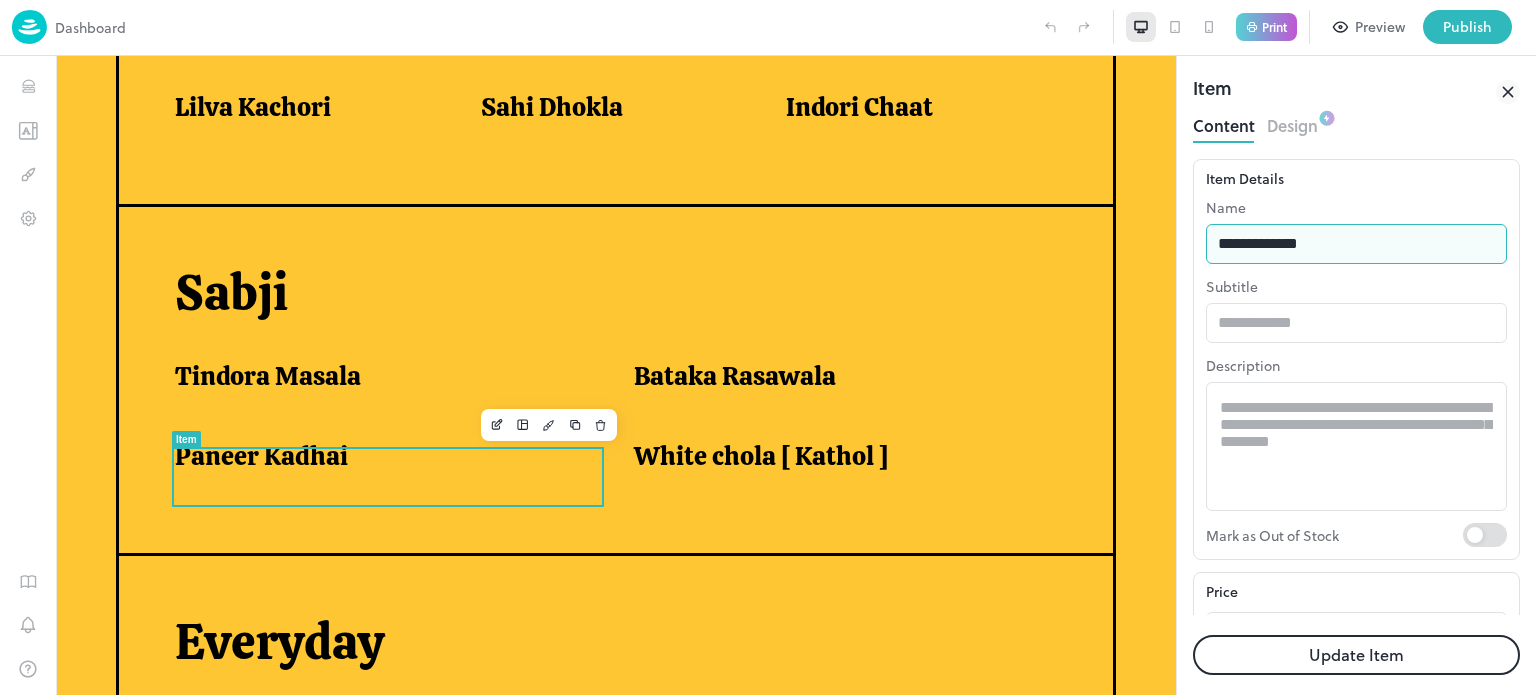click on "**********" at bounding box center [1356, 244] 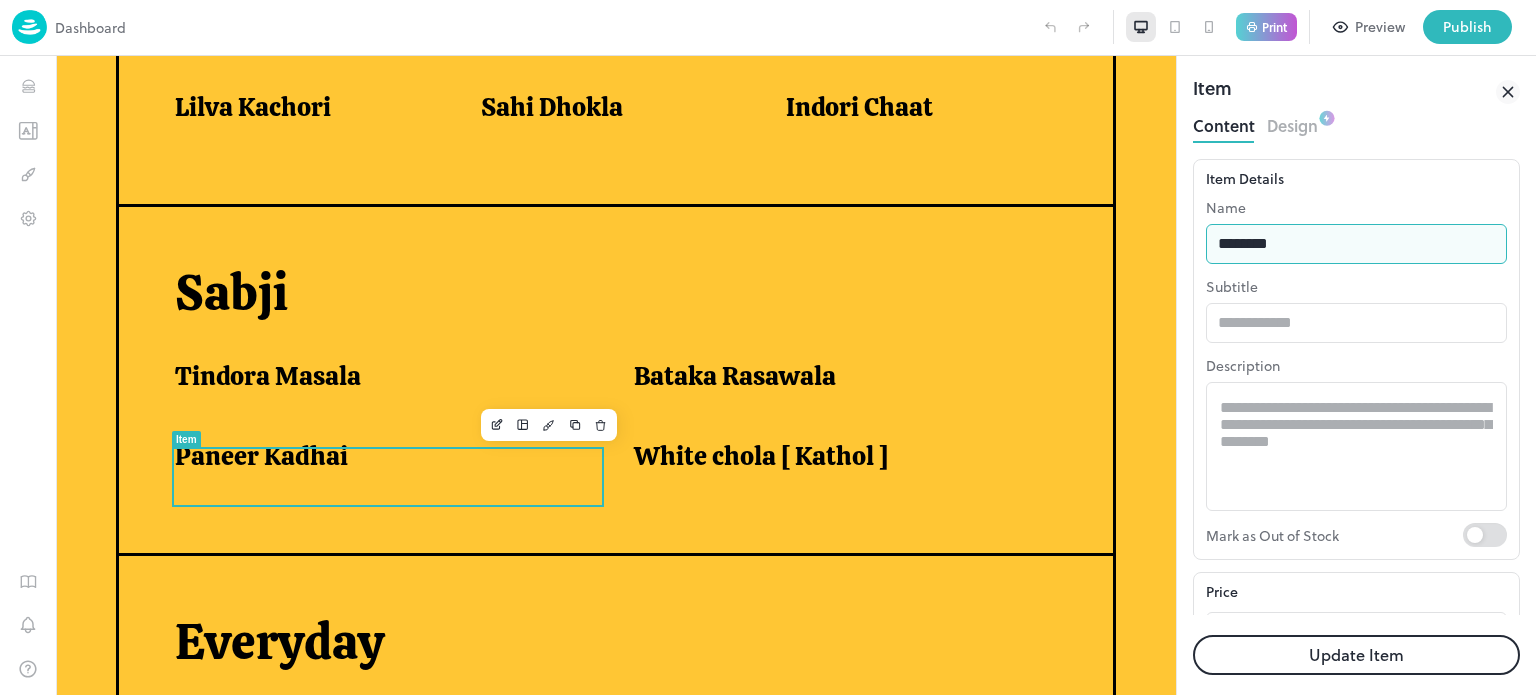 type on "**********" 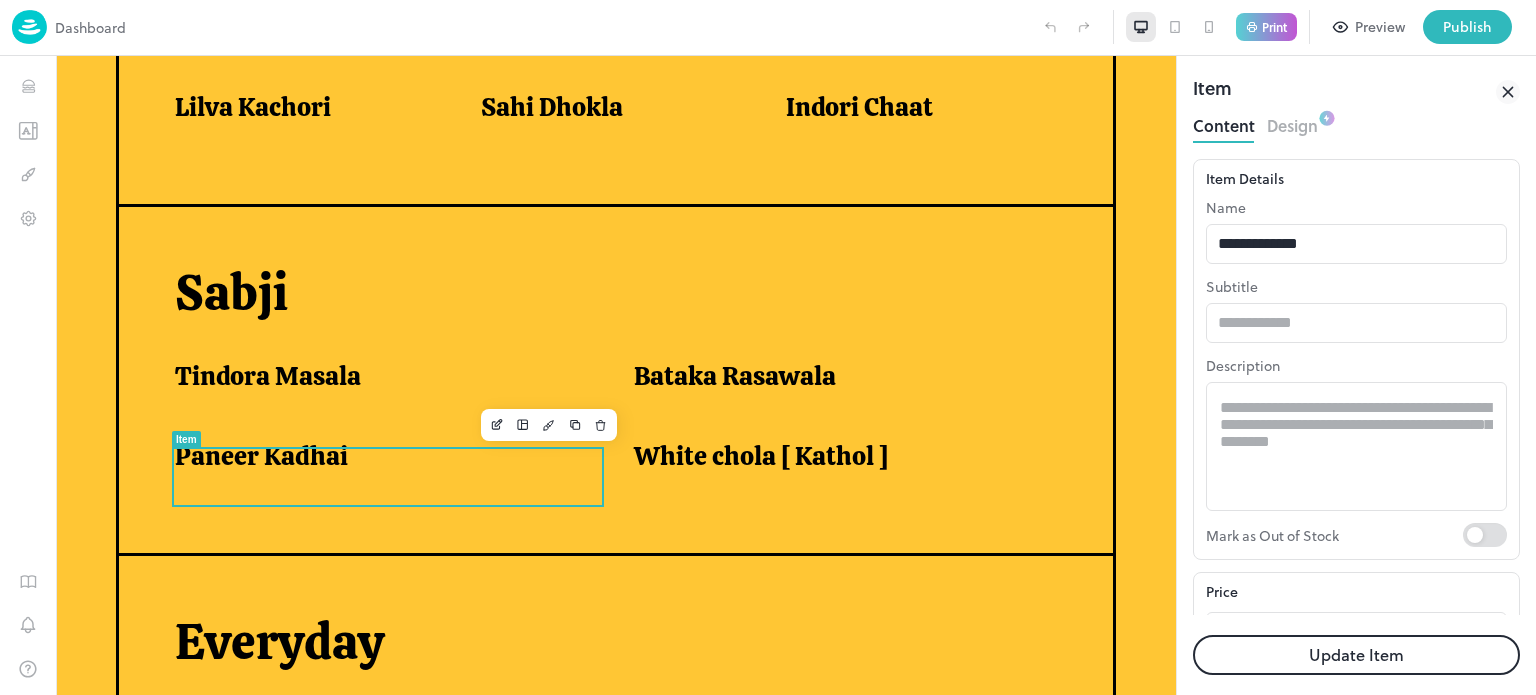 click on "Update Item" at bounding box center (1356, 655) 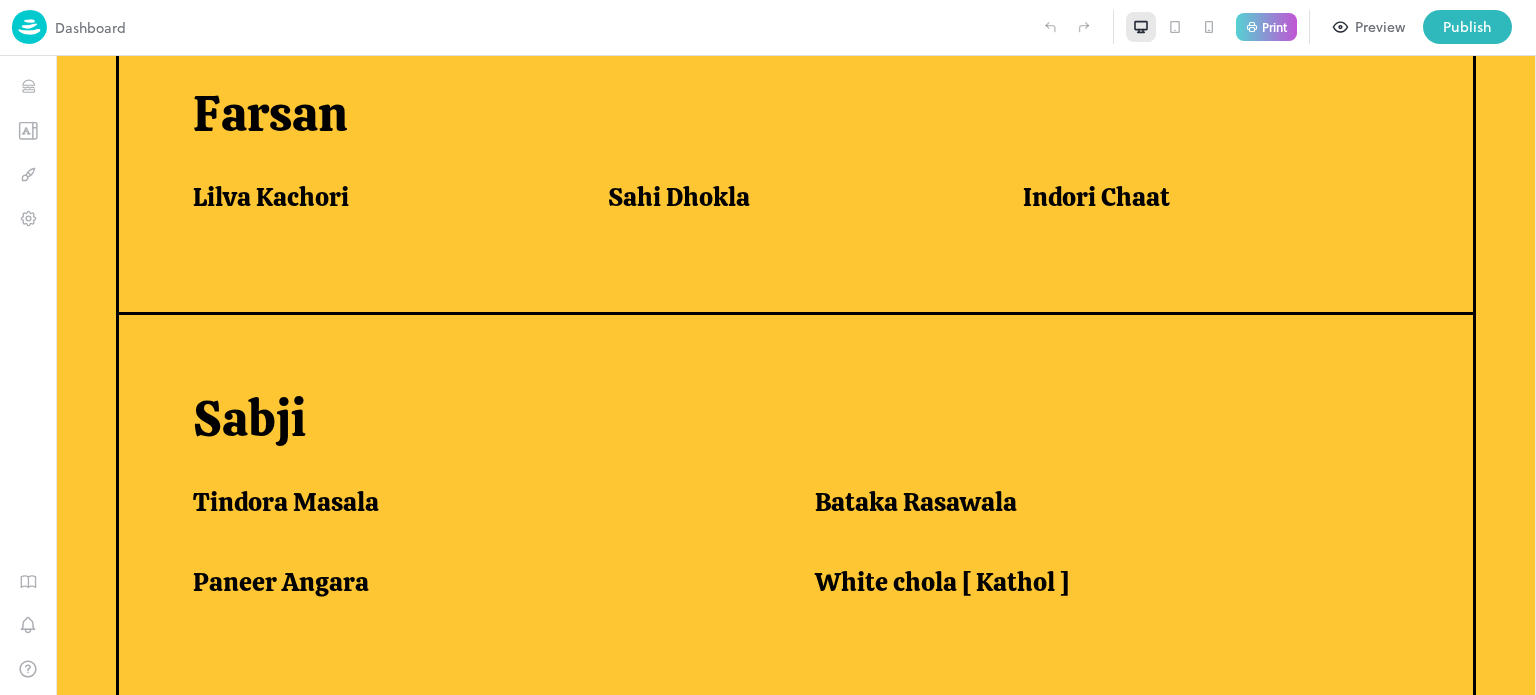scroll, scrollTop: 1293, scrollLeft: 0, axis: vertical 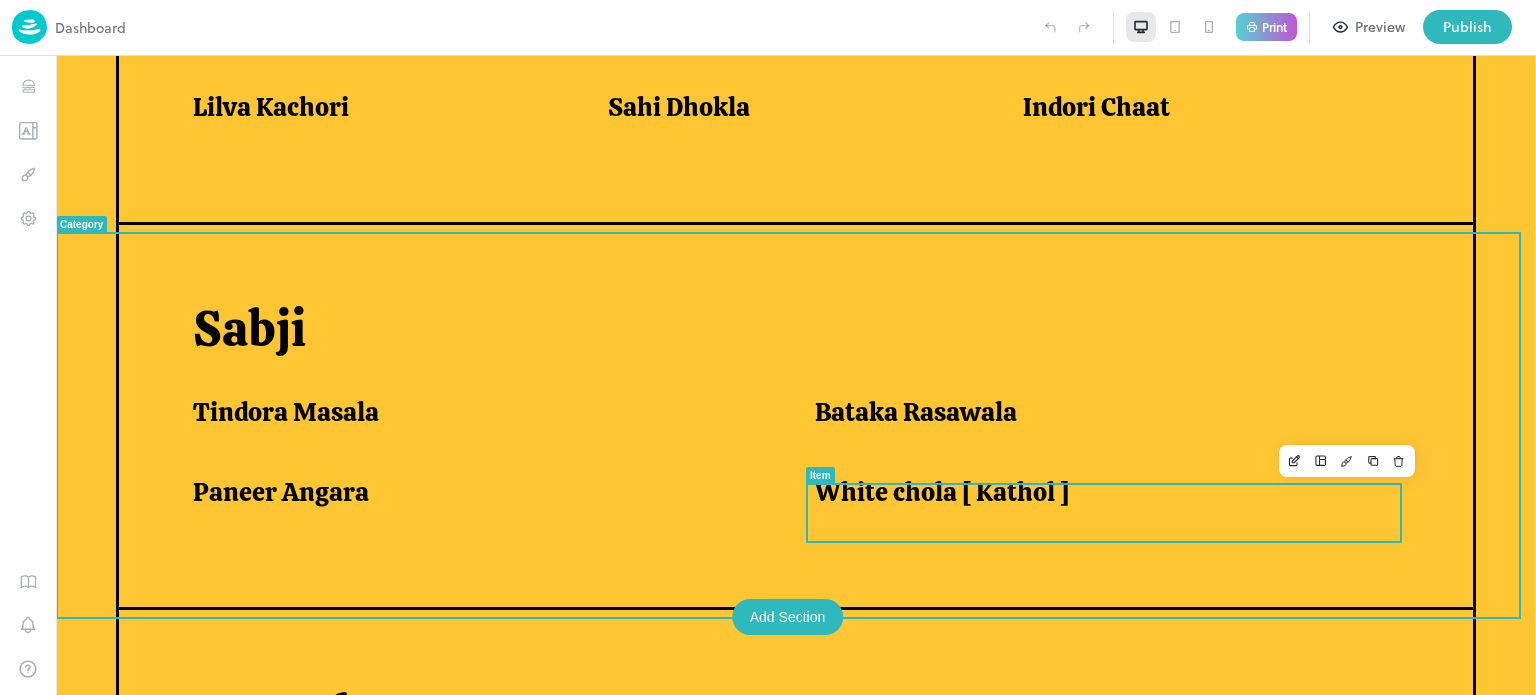 click on "White chola [ Kathol ]" at bounding box center (1101, 497) 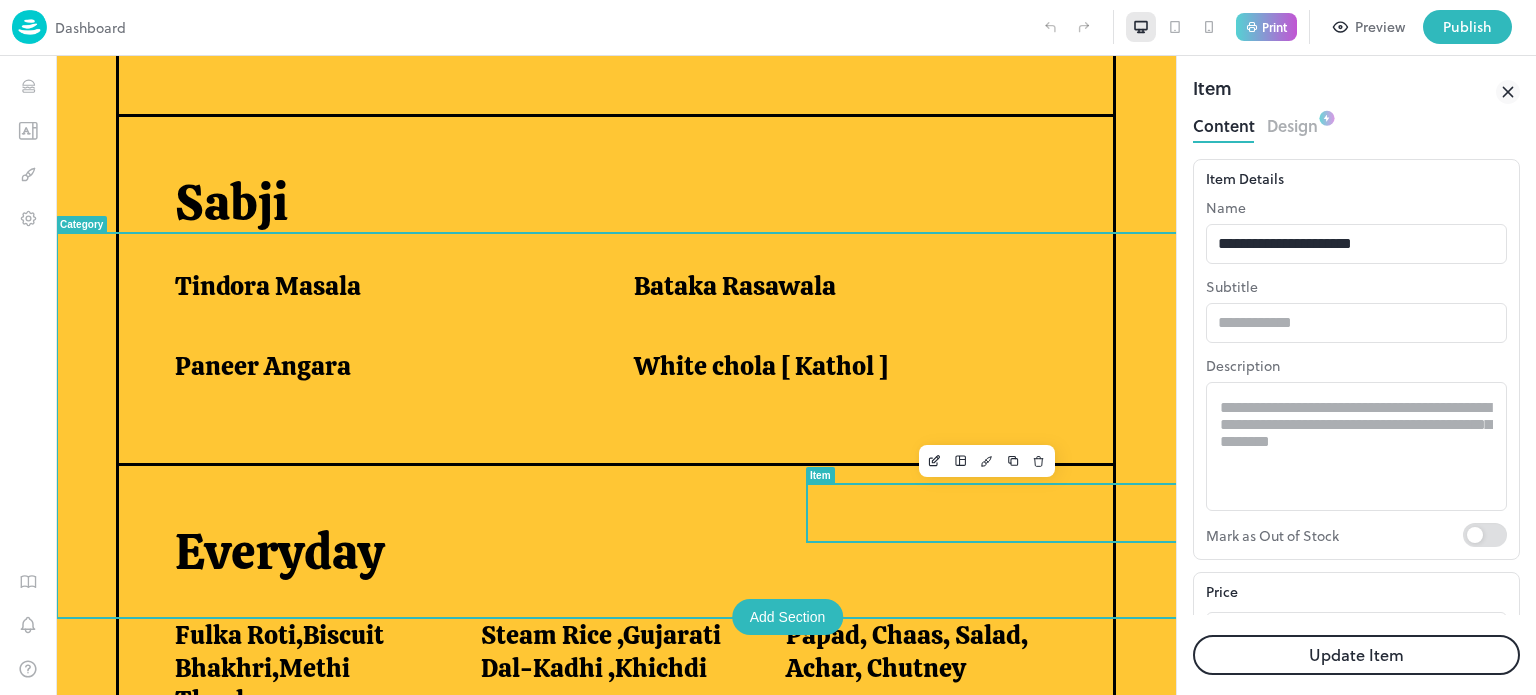 scroll, scrollTop: 1203, scrollLeft: 0, axis: vertical 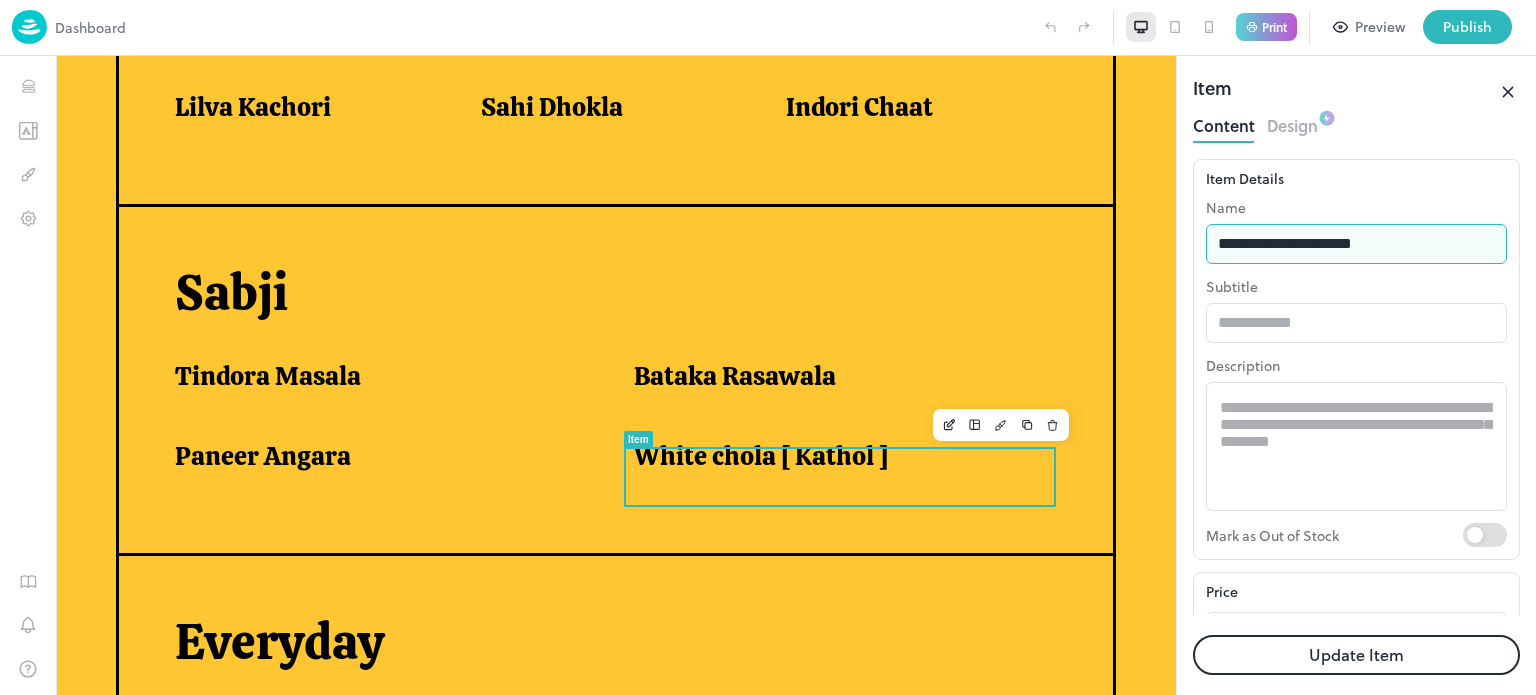 click on "**********" at bounding box center (1356, 244) 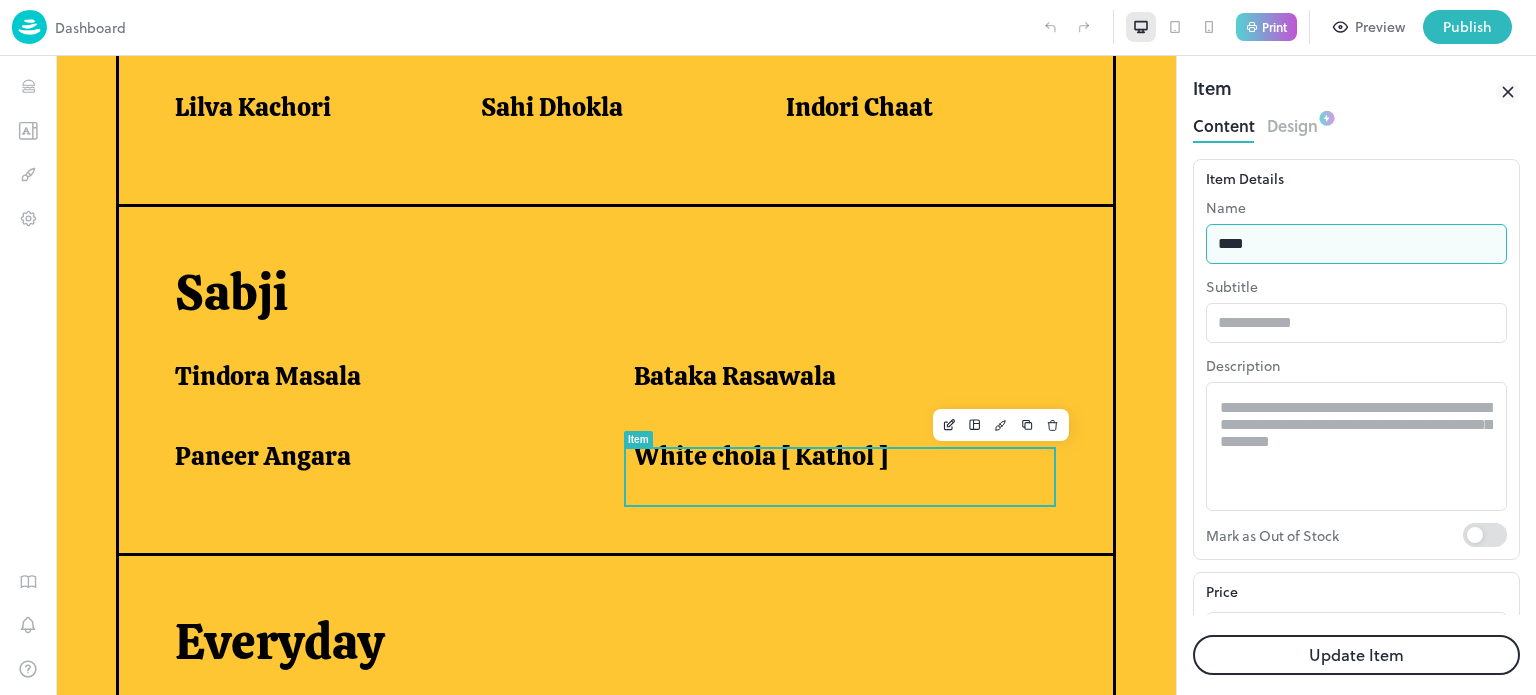 type on "**********" 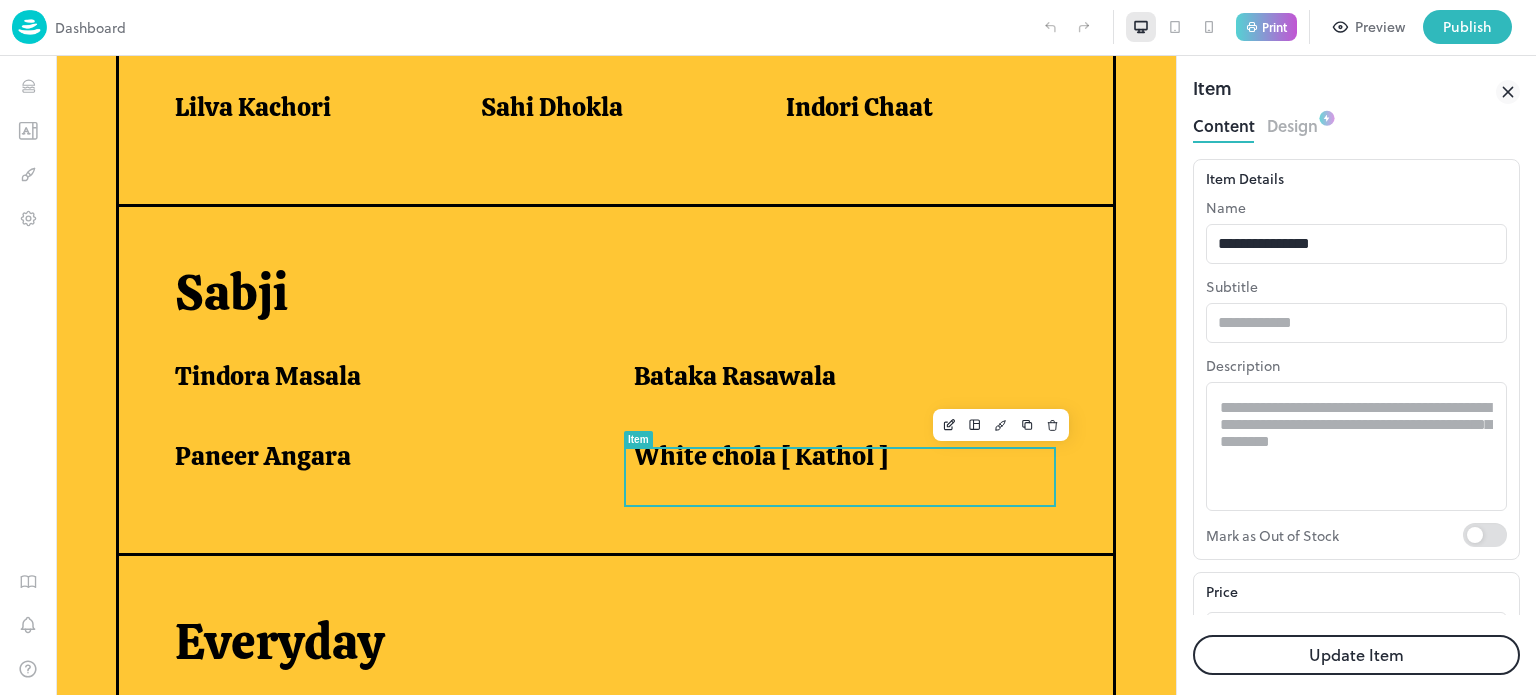 click on "Update Item" at bounding box center [1356, 655] 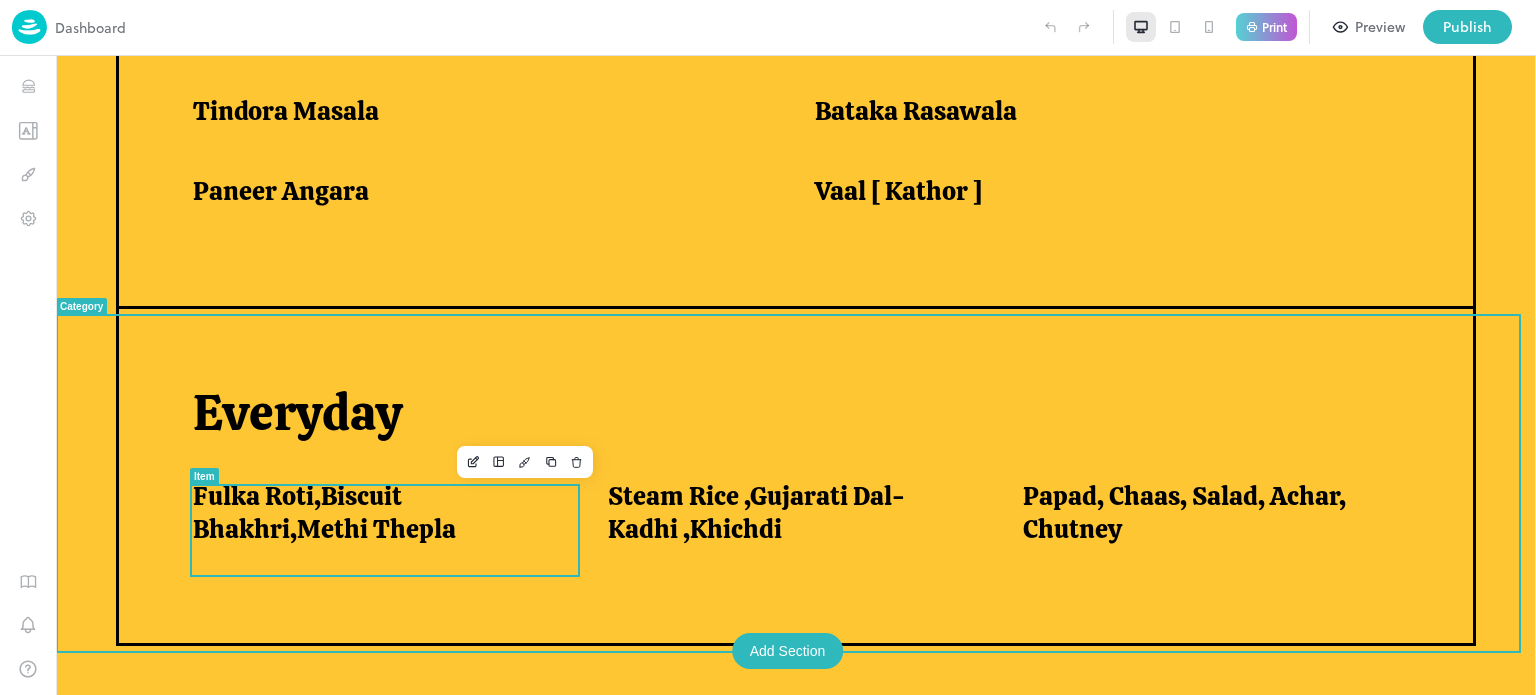 click on "Fulka Roti,Biscuit Bhakhri,Methi Thepla" at bounding box center (388, 524) 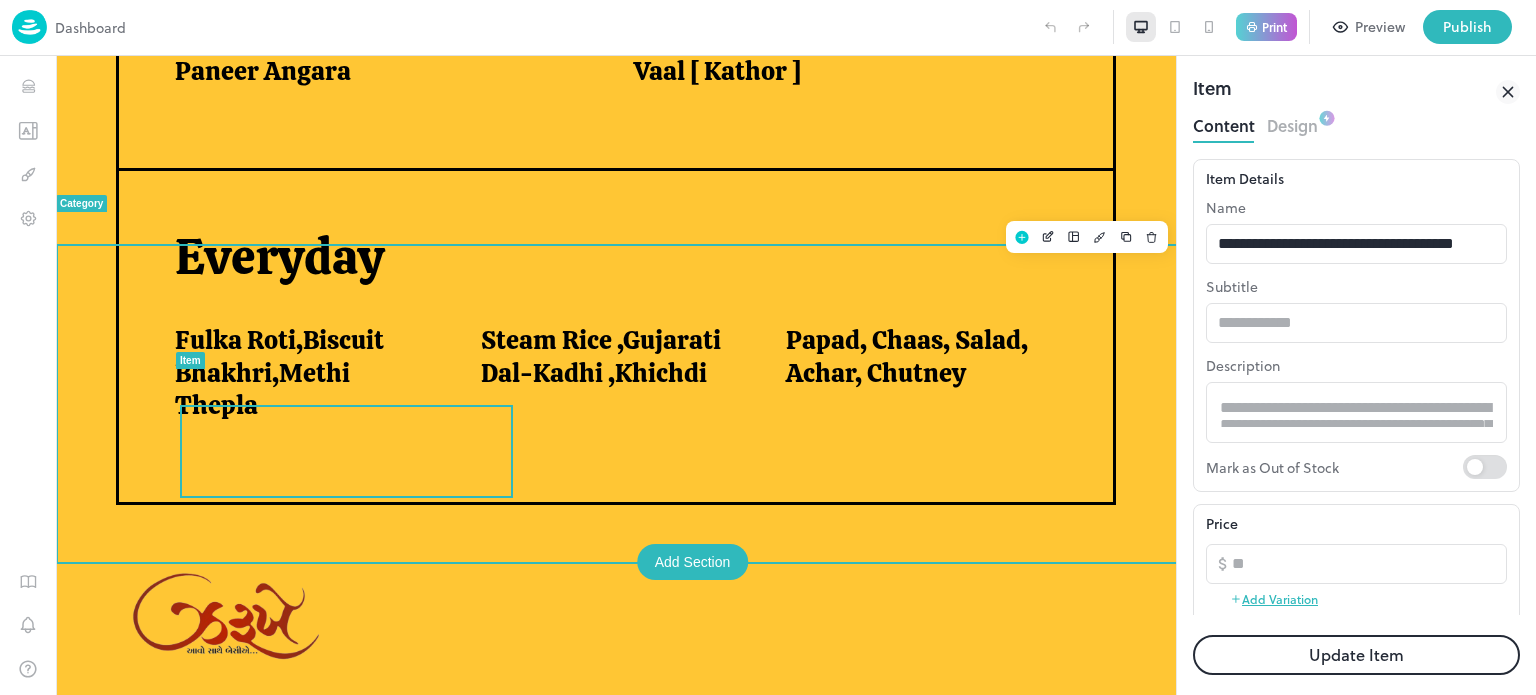 scroll, scrollTop: 1468, scrollLeft: 0, axis: vertical 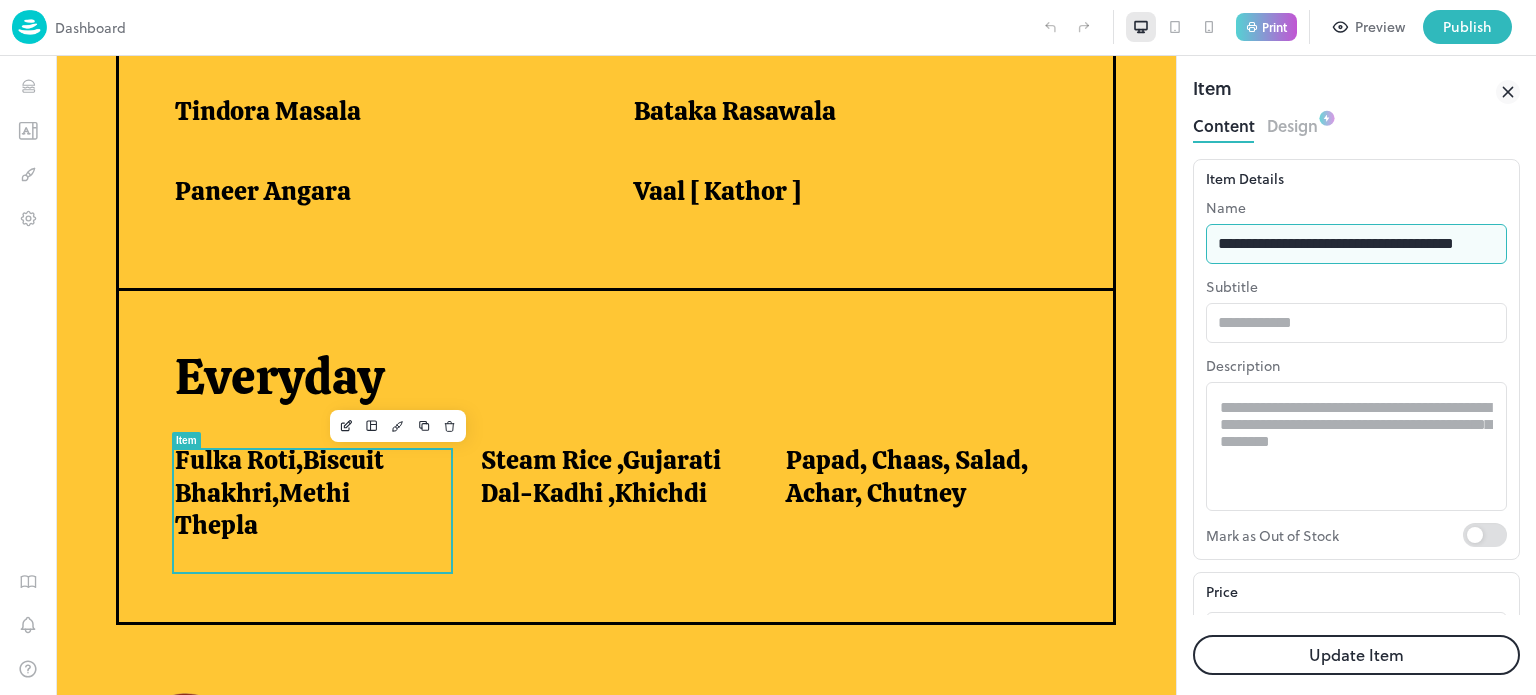 click on "**********" at bounding box center (1356, 244) 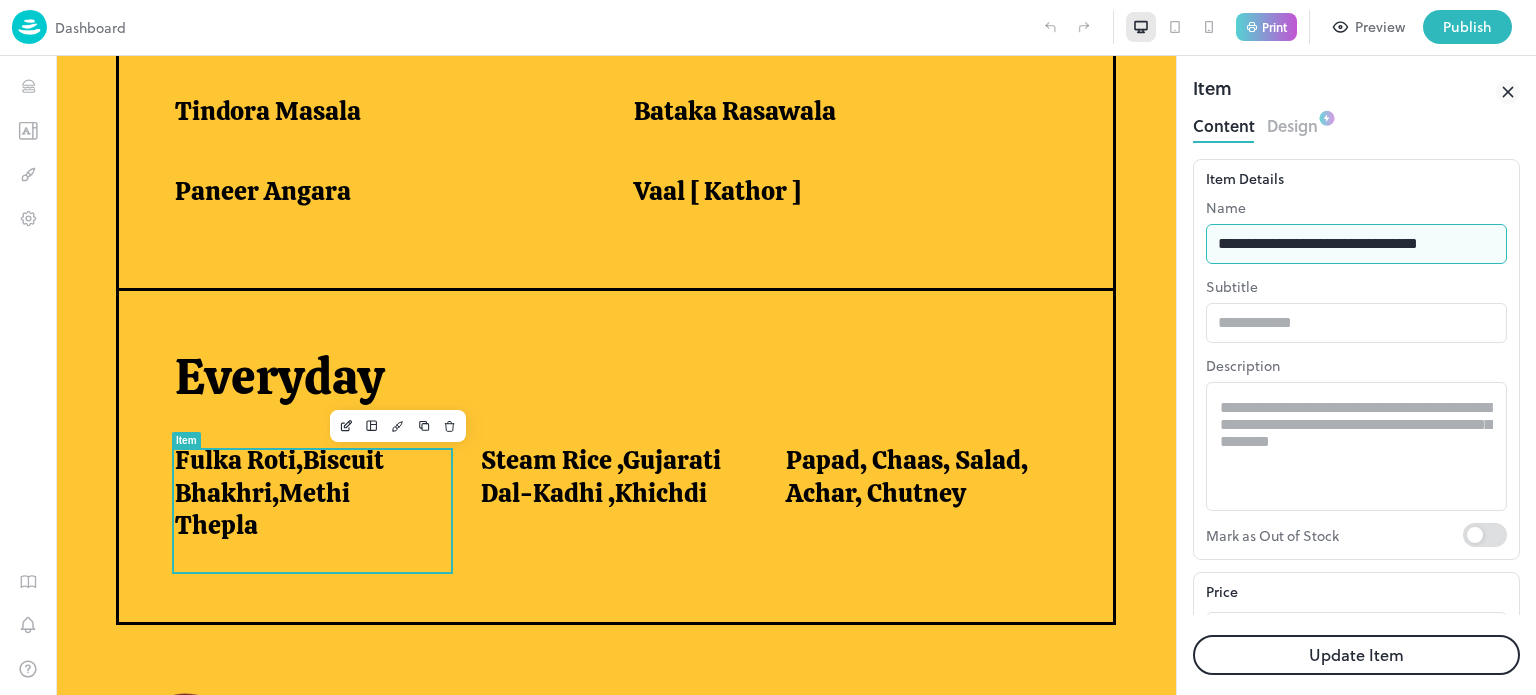 scroll, scrollTop: 0, scrollLeft: 0, axis: both 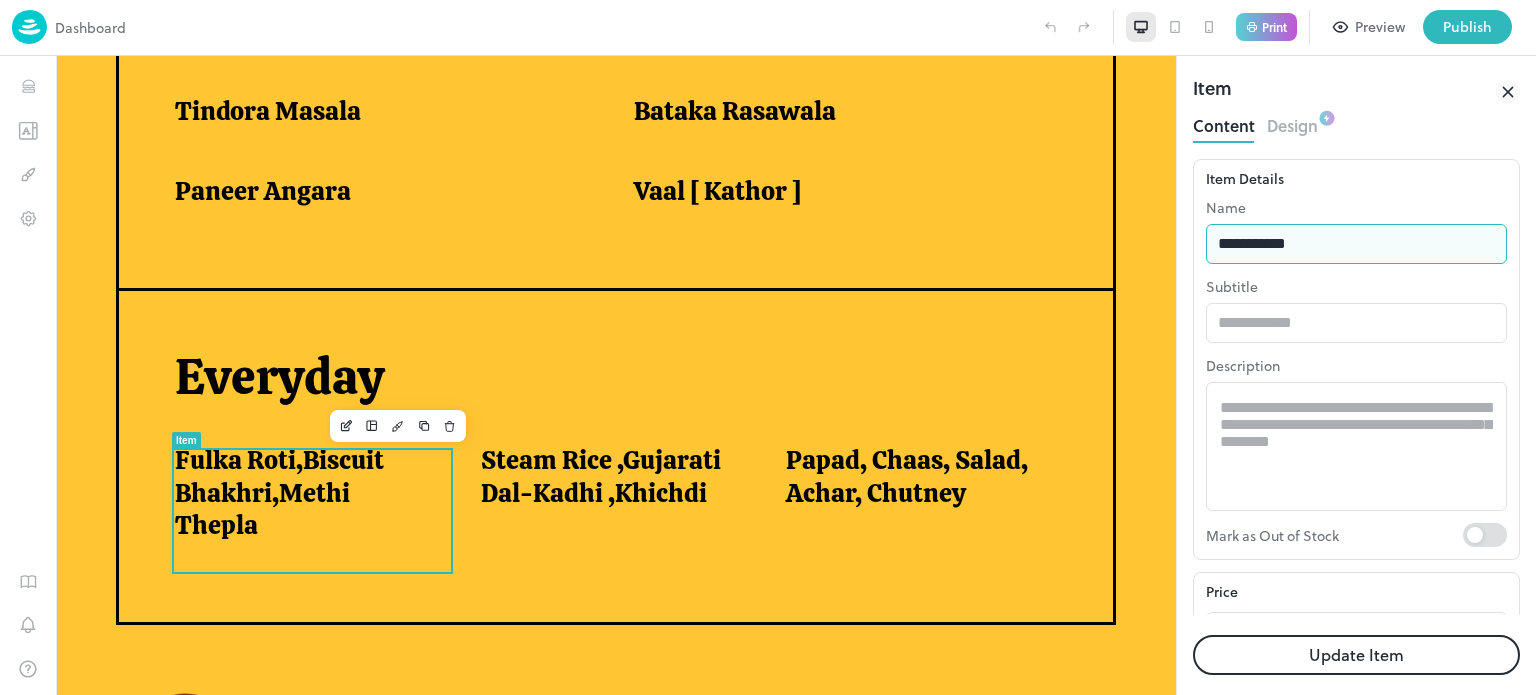 type on "**********" 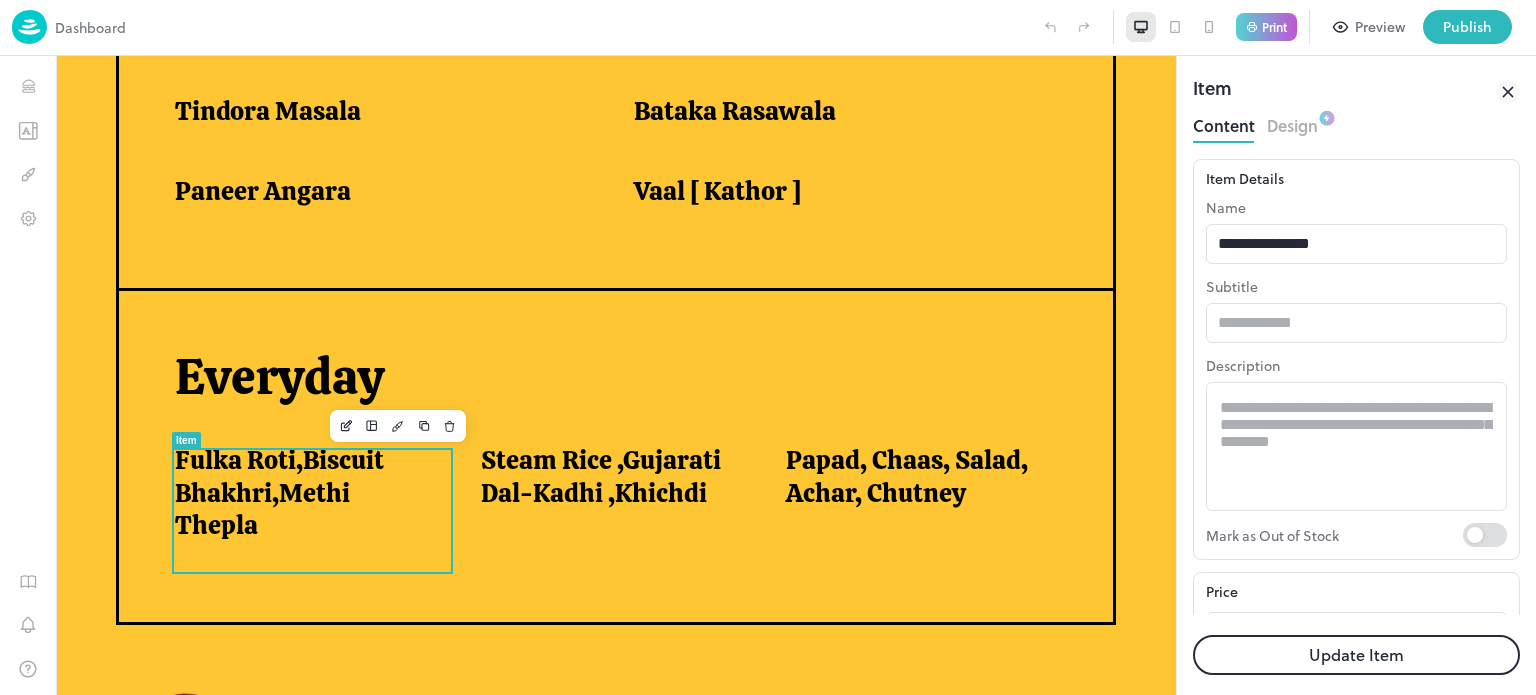 click on "Update Item" at bounding box center [1356, 655] 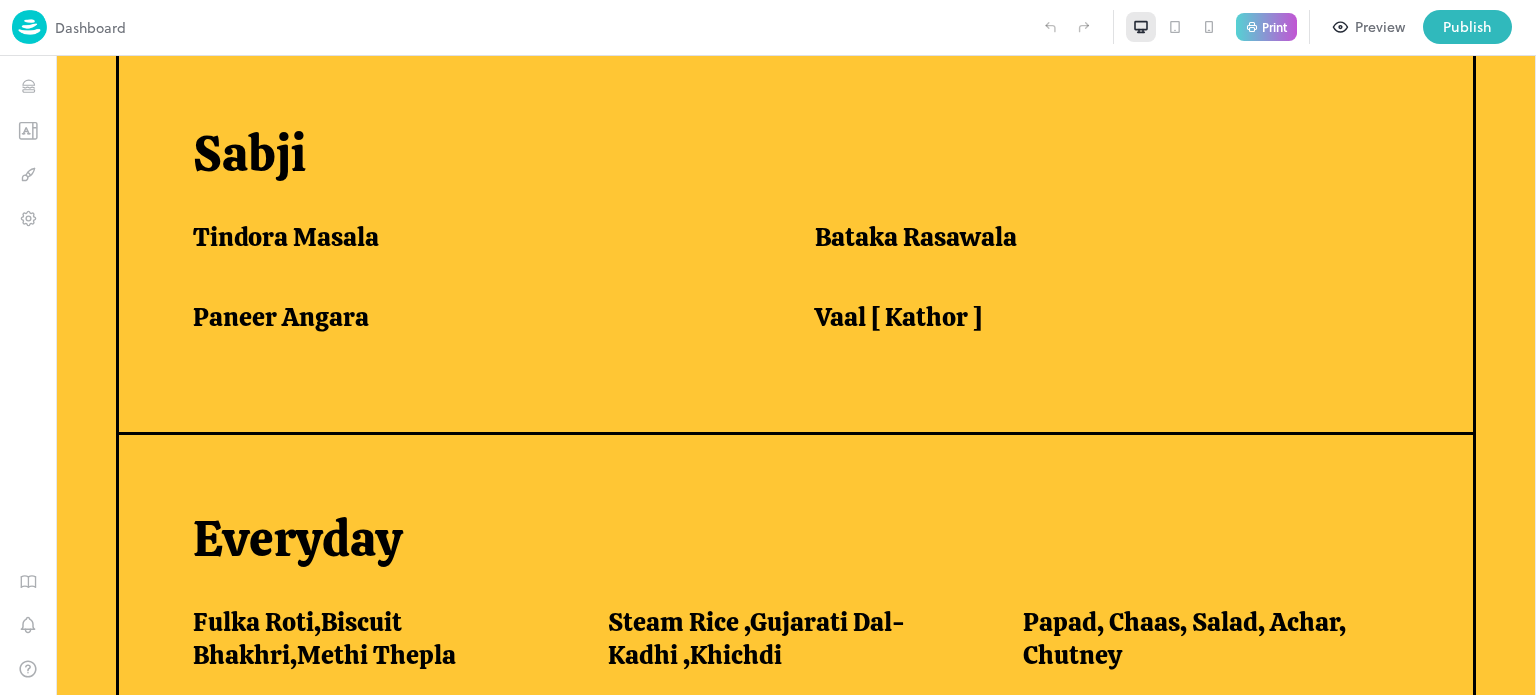 scroll, scrollTop: 1594, scrollLeft: 0, axis: vertical 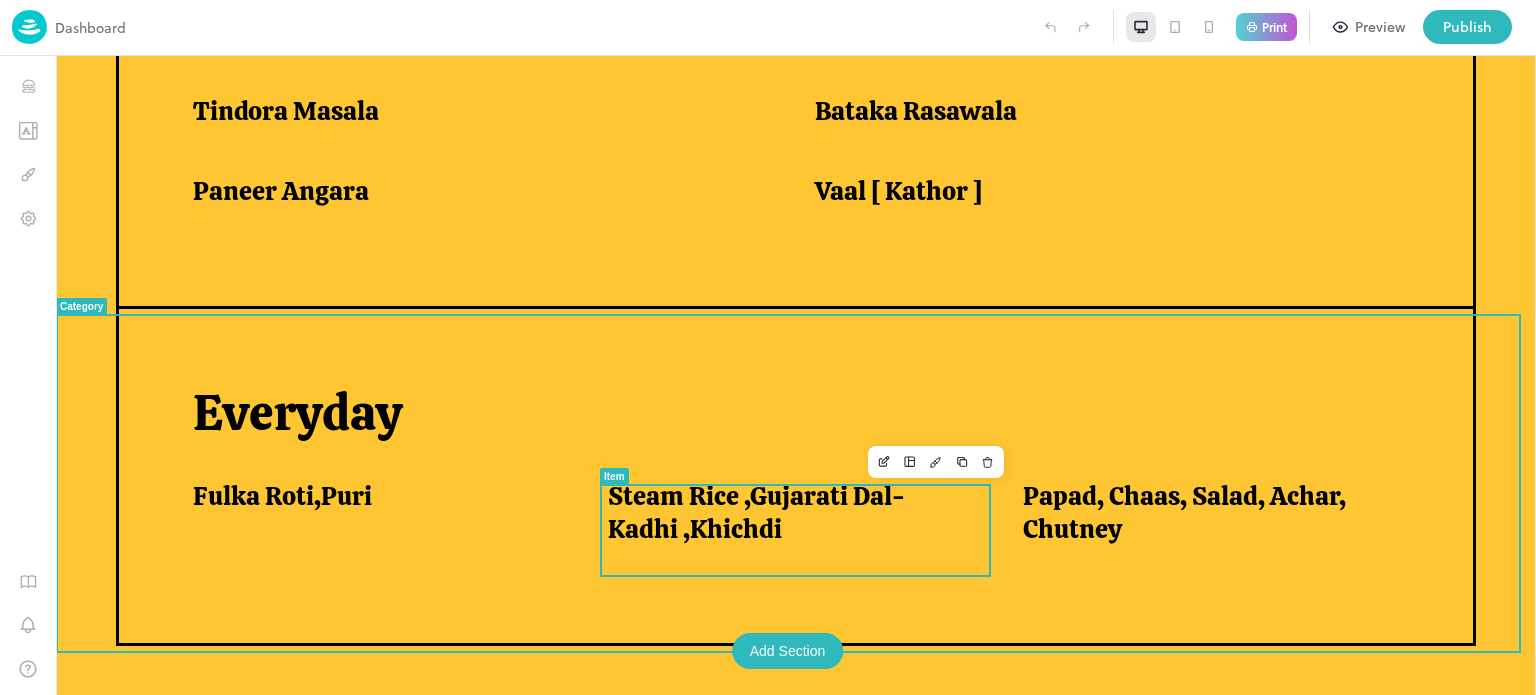 click on "Steam Rice ,Gujarati Dal-Kadhi ,Khichdi" at bounding box center (791, 512) 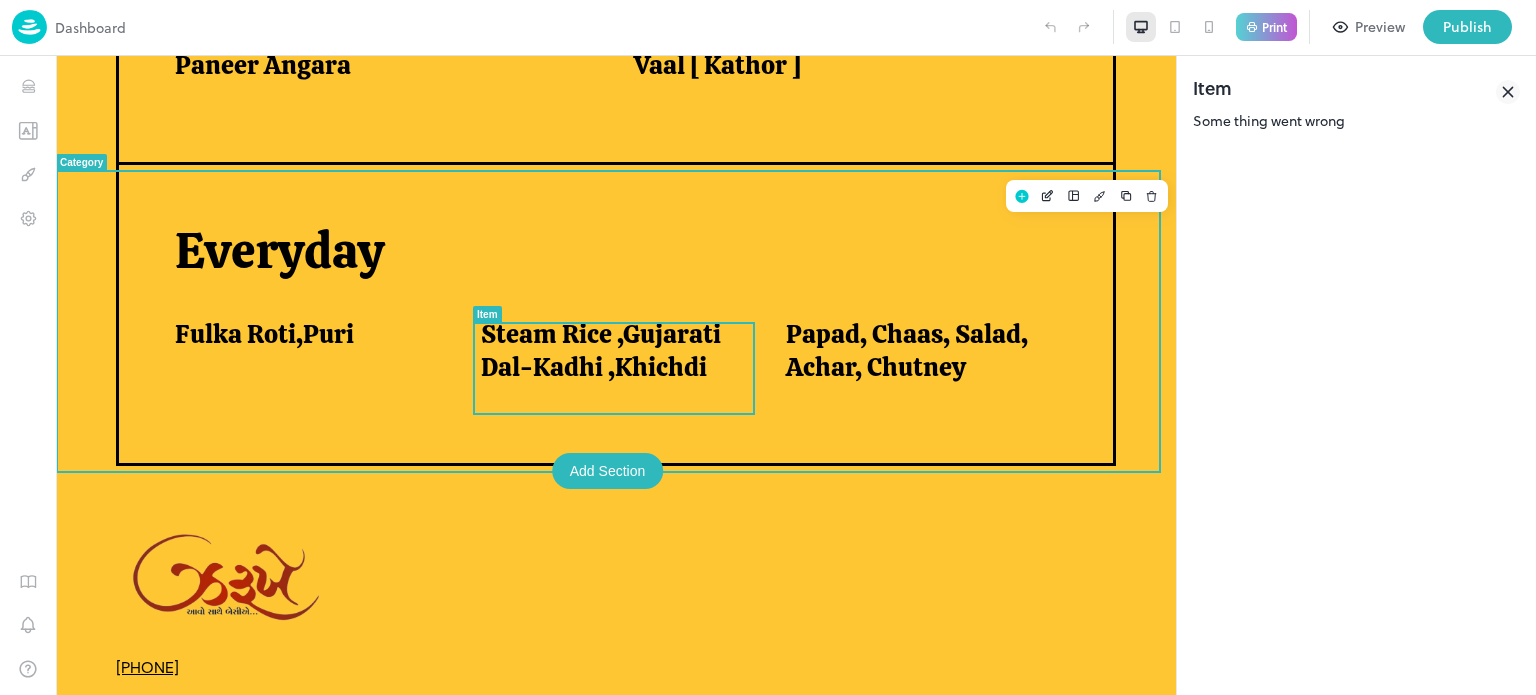 scroll, scrollTop: 1468, scrollLeft: 0, axis: vertical 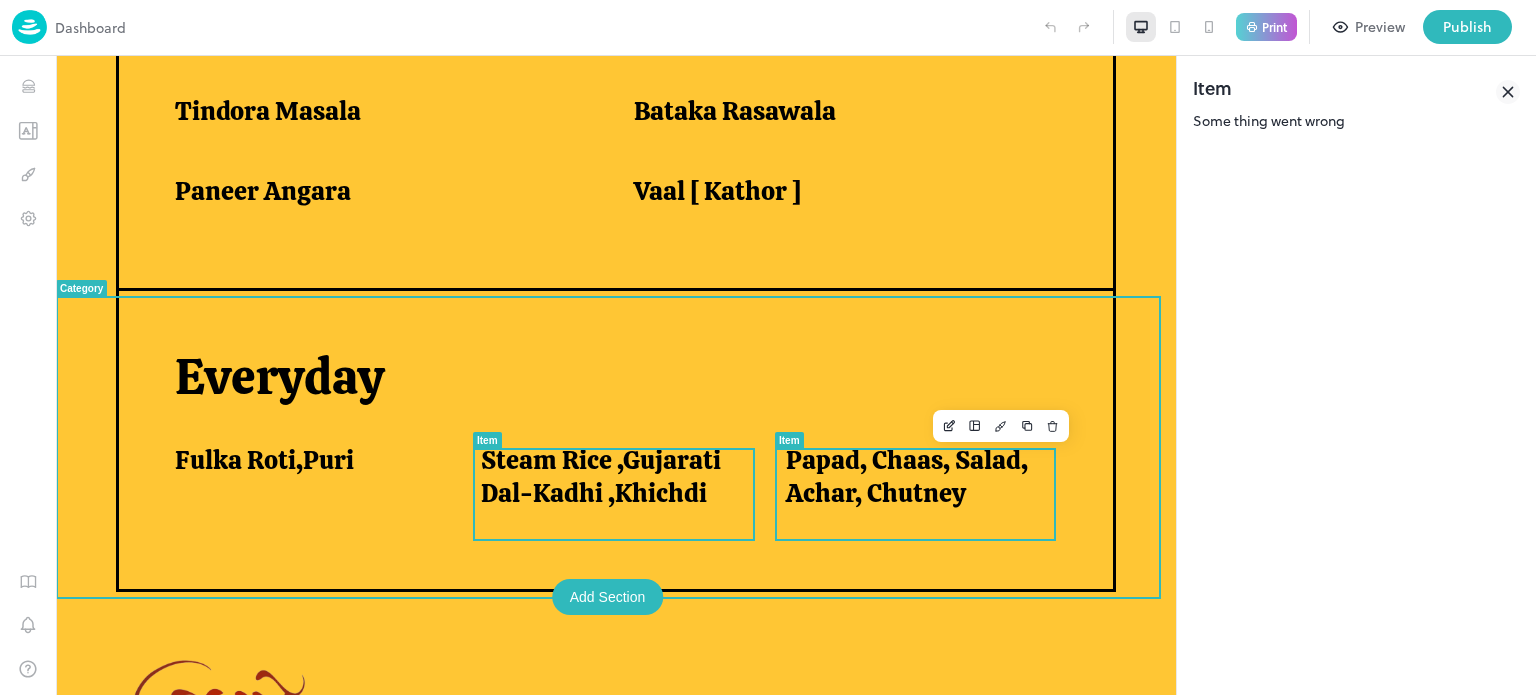 click on "Papad, Chaas, Salad, Achar, Chutney" at bounding box center (927, 488) 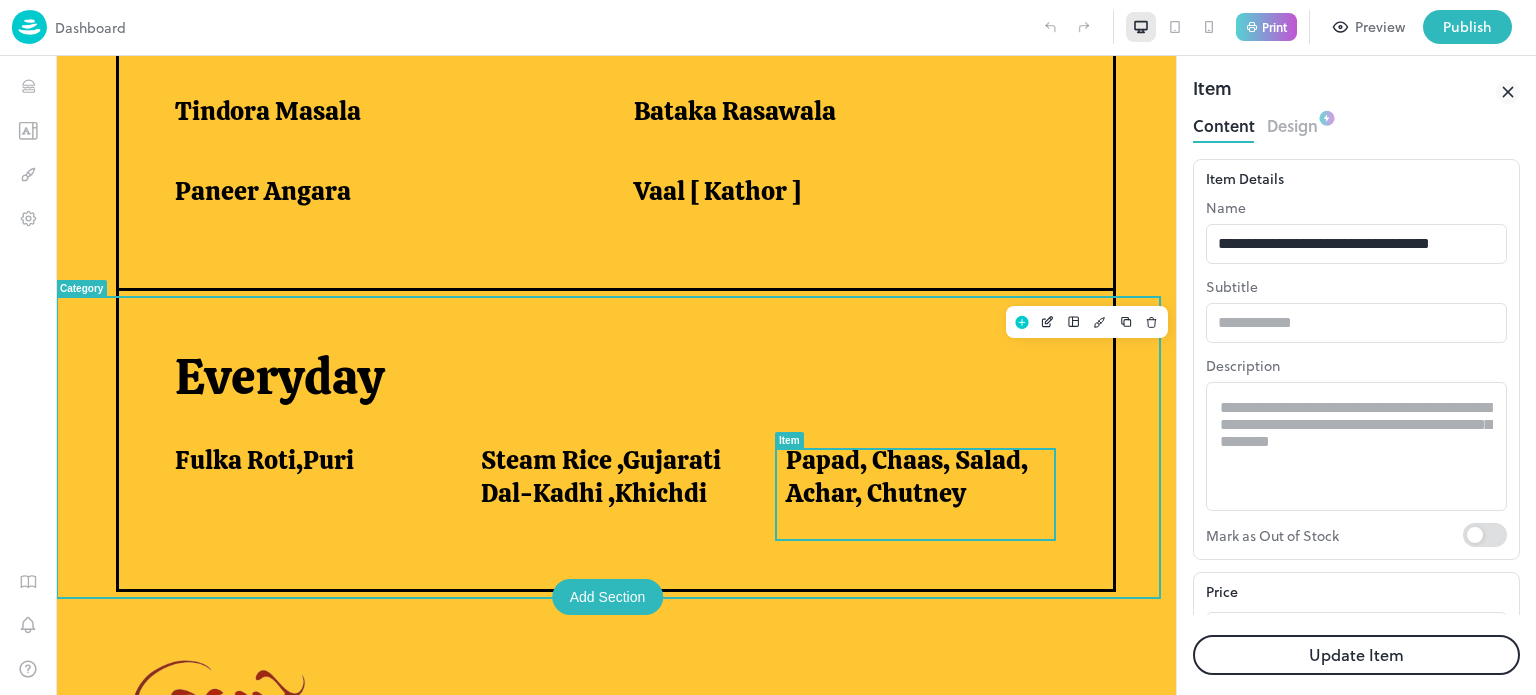 click on "Everyday Fulka Roti,Puri Steam Rice ,Gujarati Dal-Kadhi ,Khichdi Papad, Chaas, Salad, Achar, Chutney" at bounding box center (616, 441) 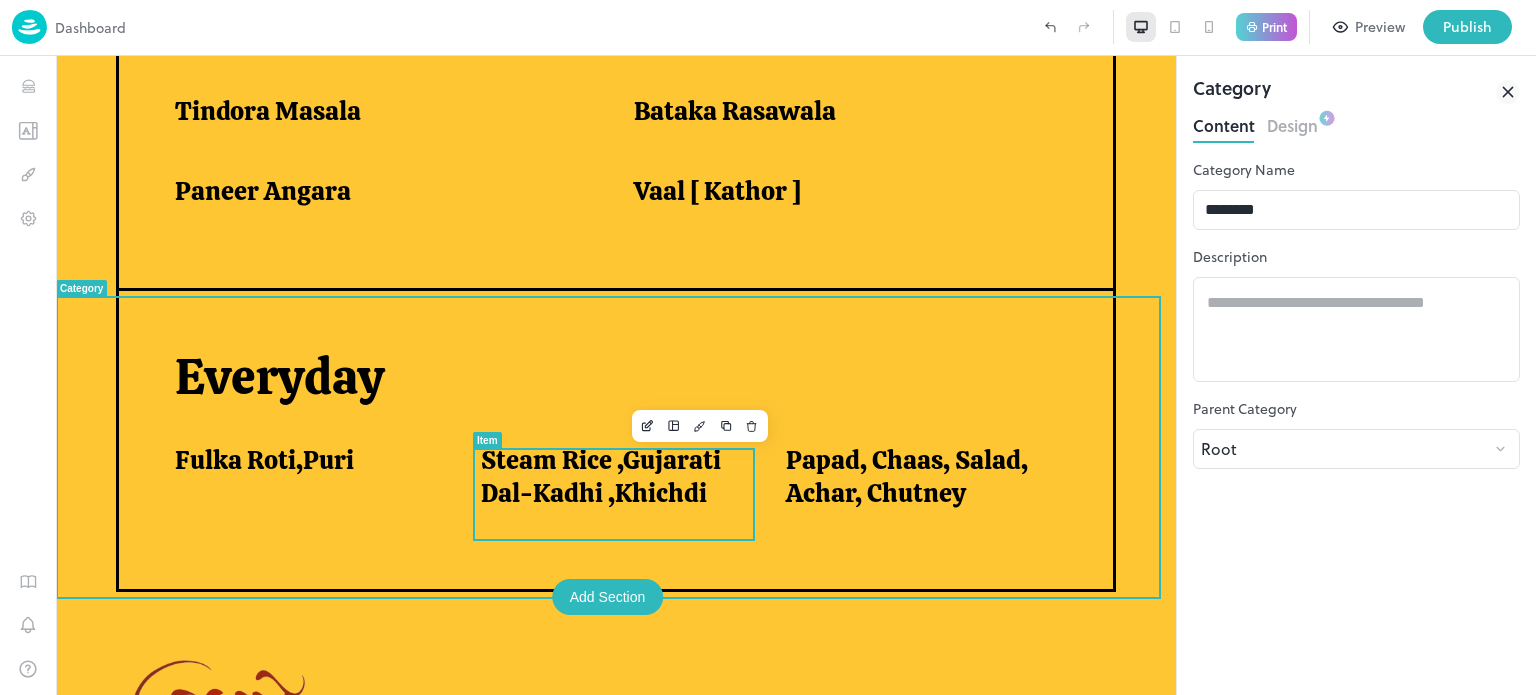 click on "Steam Rice ,Gujarati Dal-Kadhi ,Khichdi" at bounding box center (609, 476) 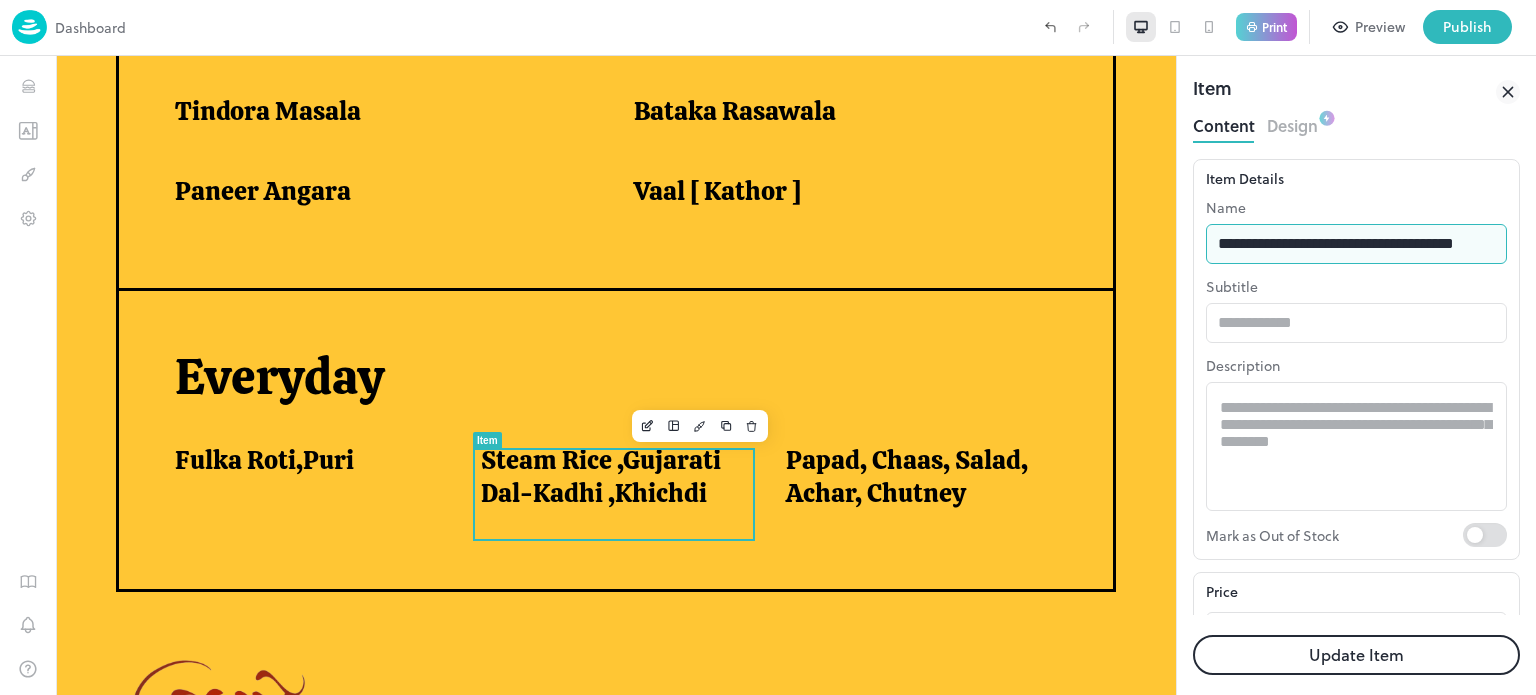 click on "**********" at bounding box center (1356, 244) 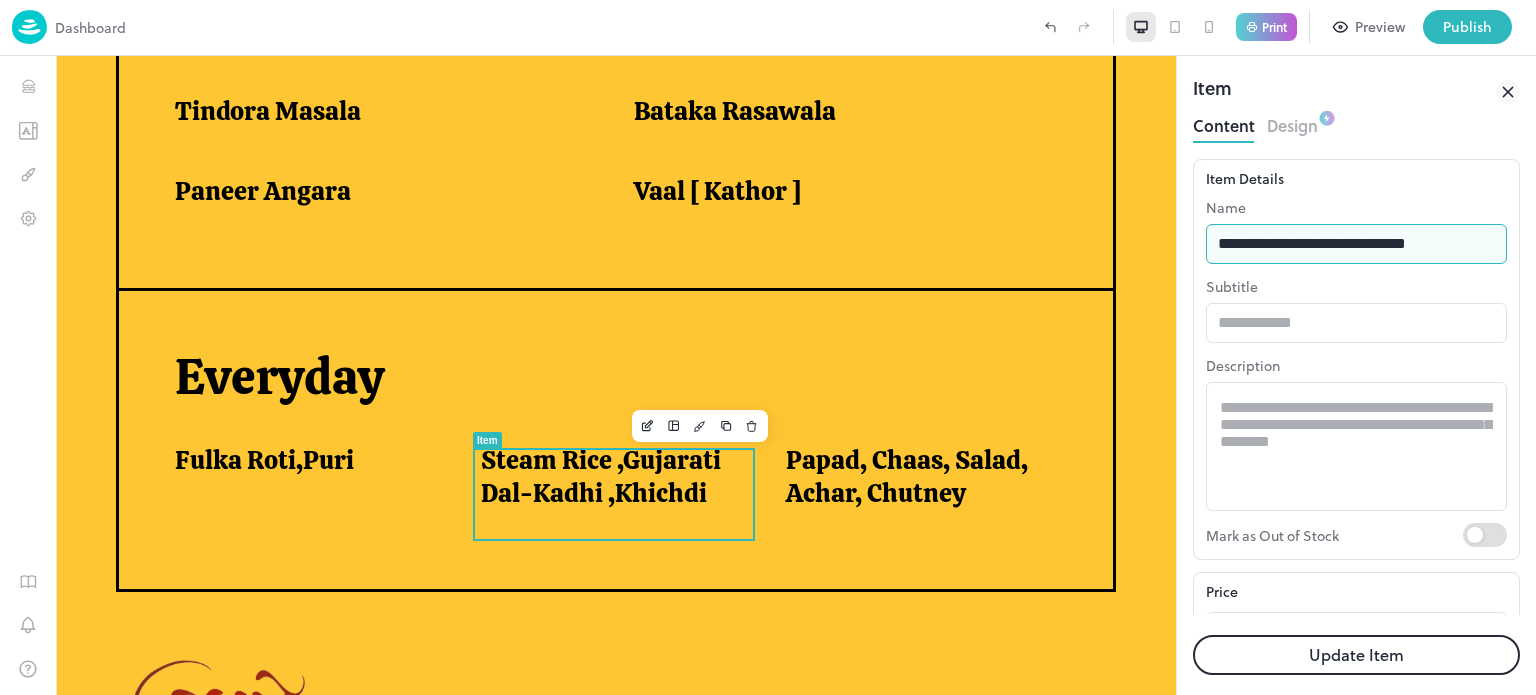 type on "**********" 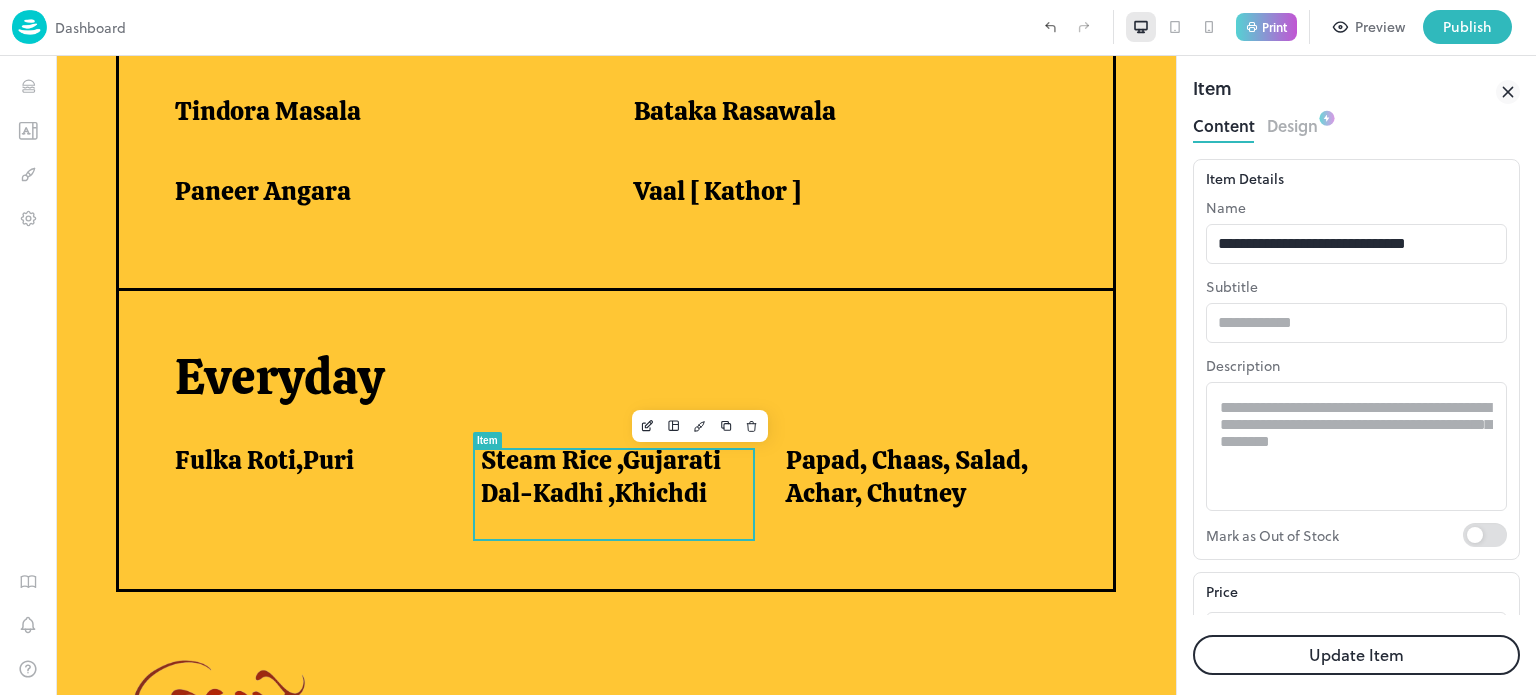 click on "Update Item" at bounding box center (1356, 655) 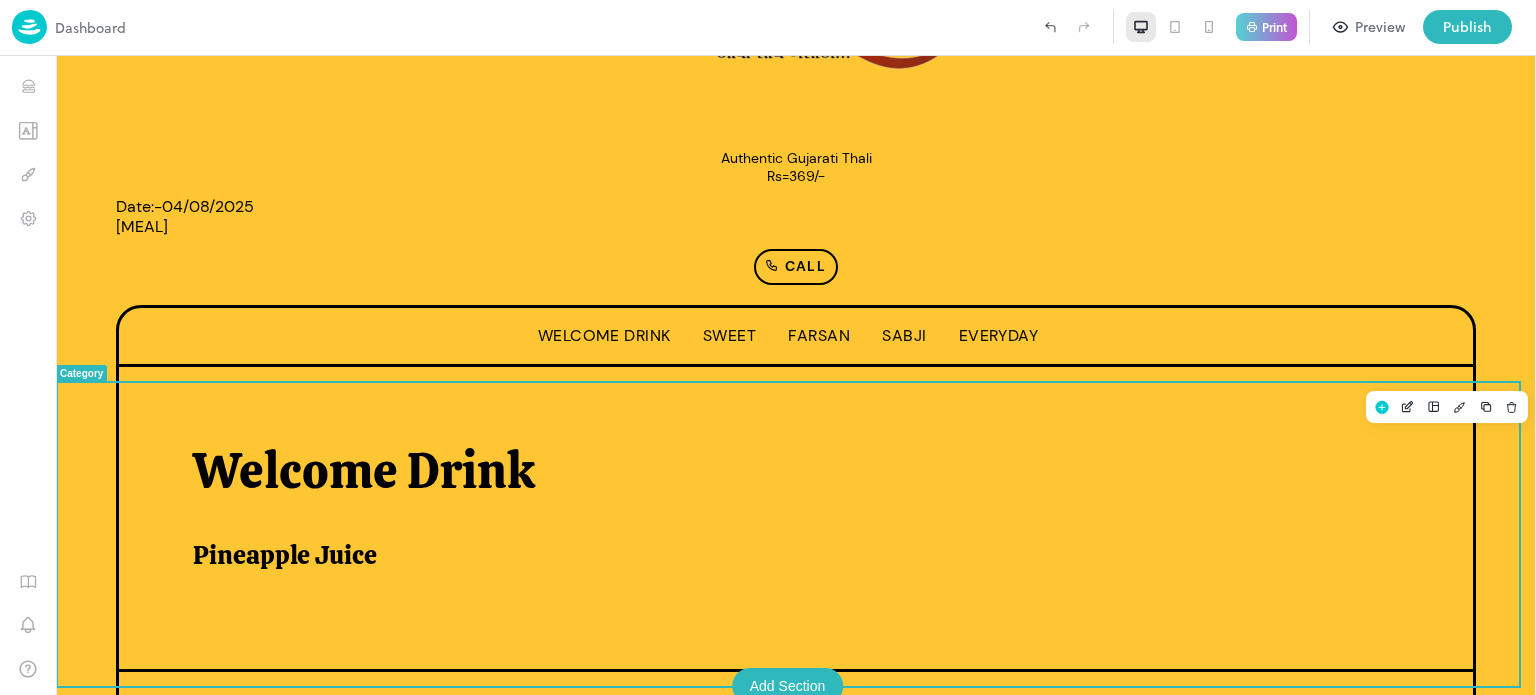 scroll, scrollTop: 230, scrollLeft: 0, axis: vertical 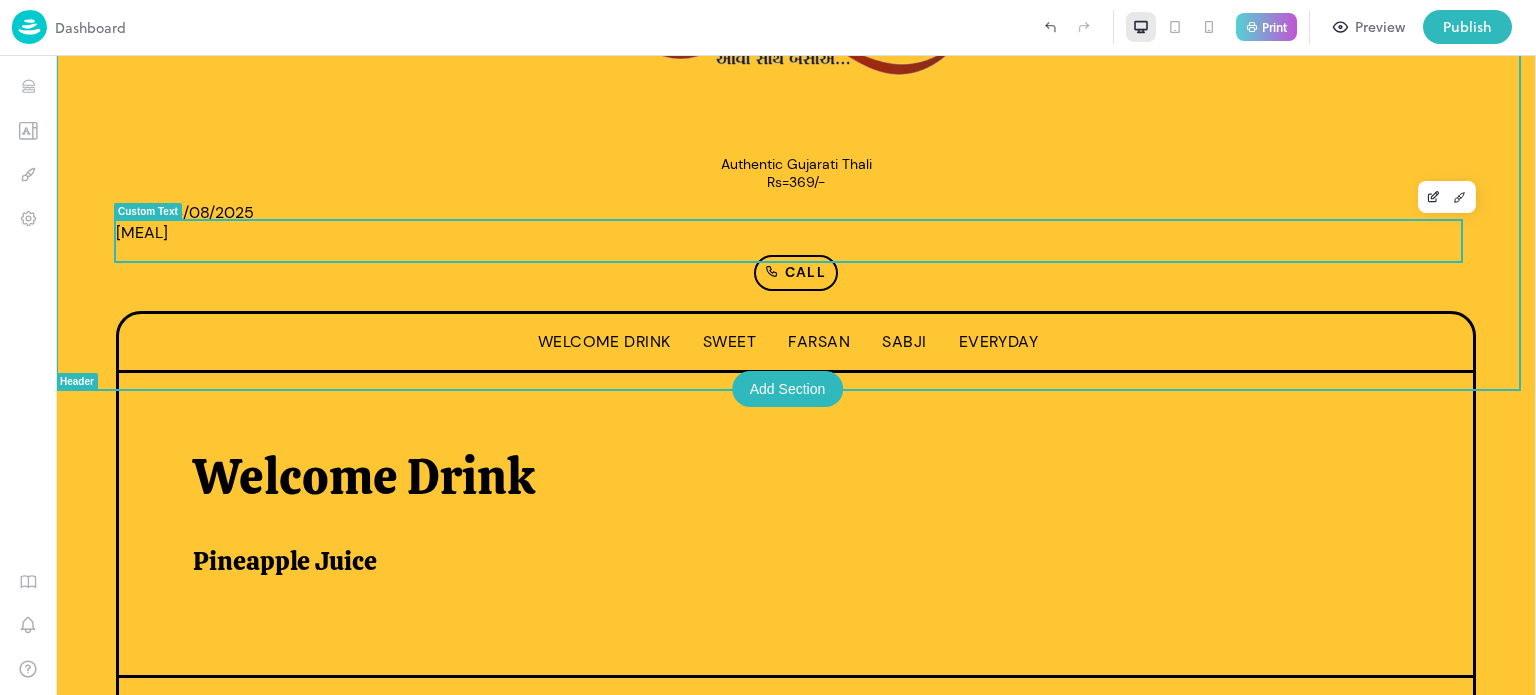 click on "Date:-04/08/2025
[MEAL]" at bounding box center (185, 222) 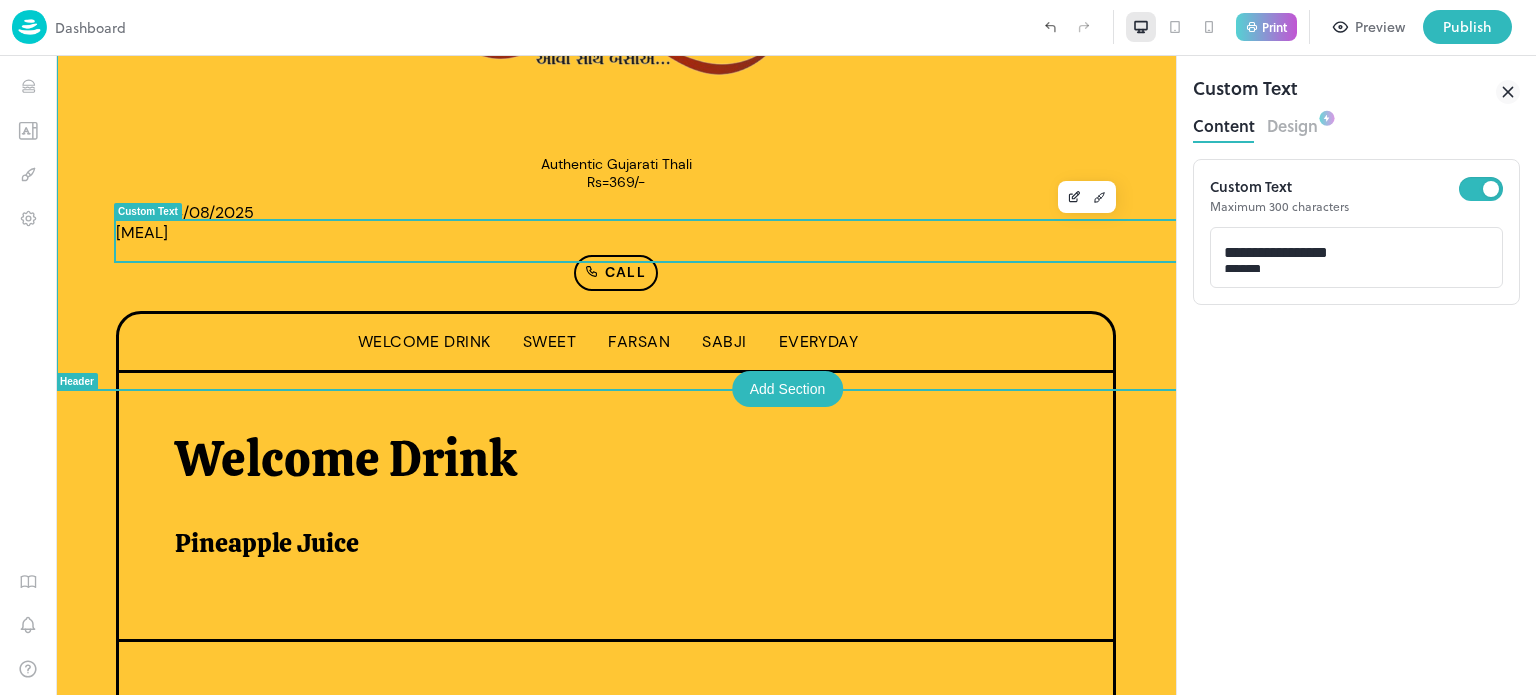 scroll, scrollTop: 0, scrollLeft: 0, axis: both 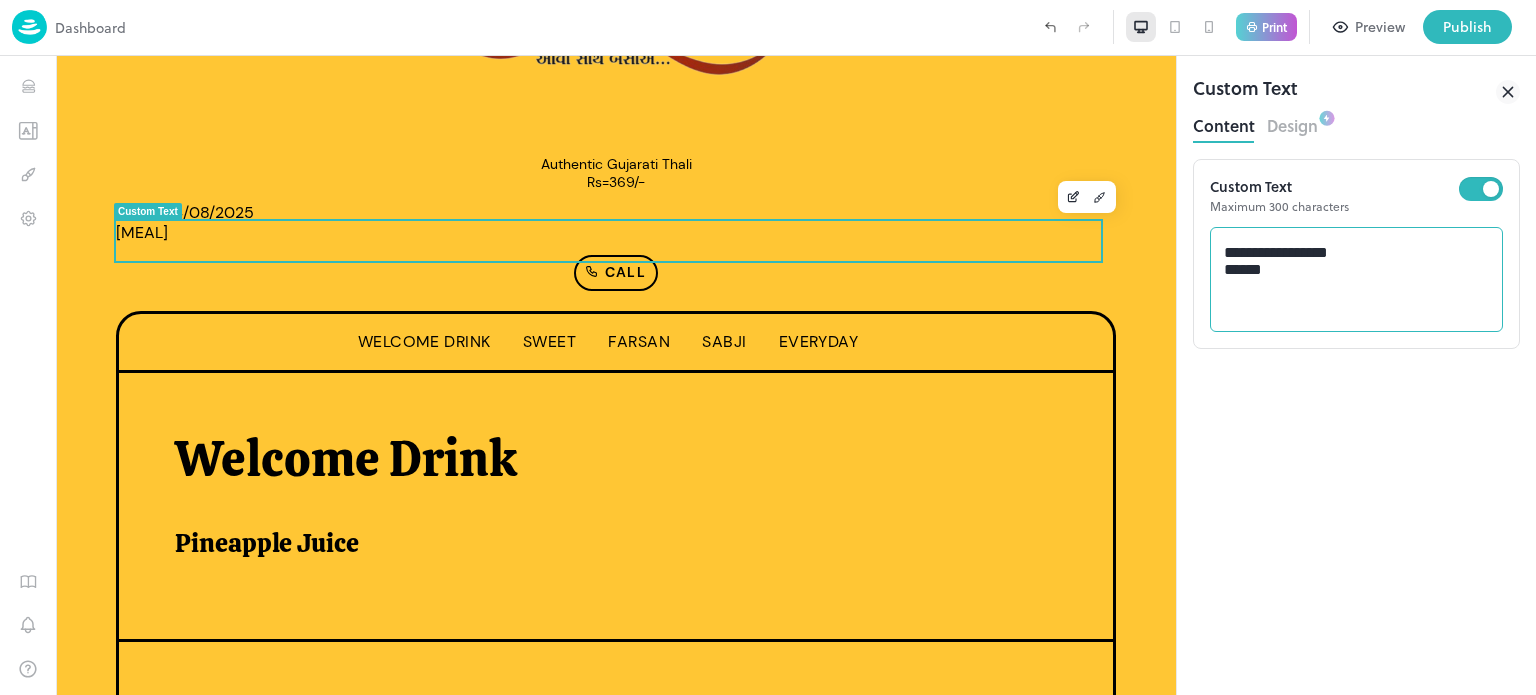 click on "**********" at bounding box center (1357, 280) 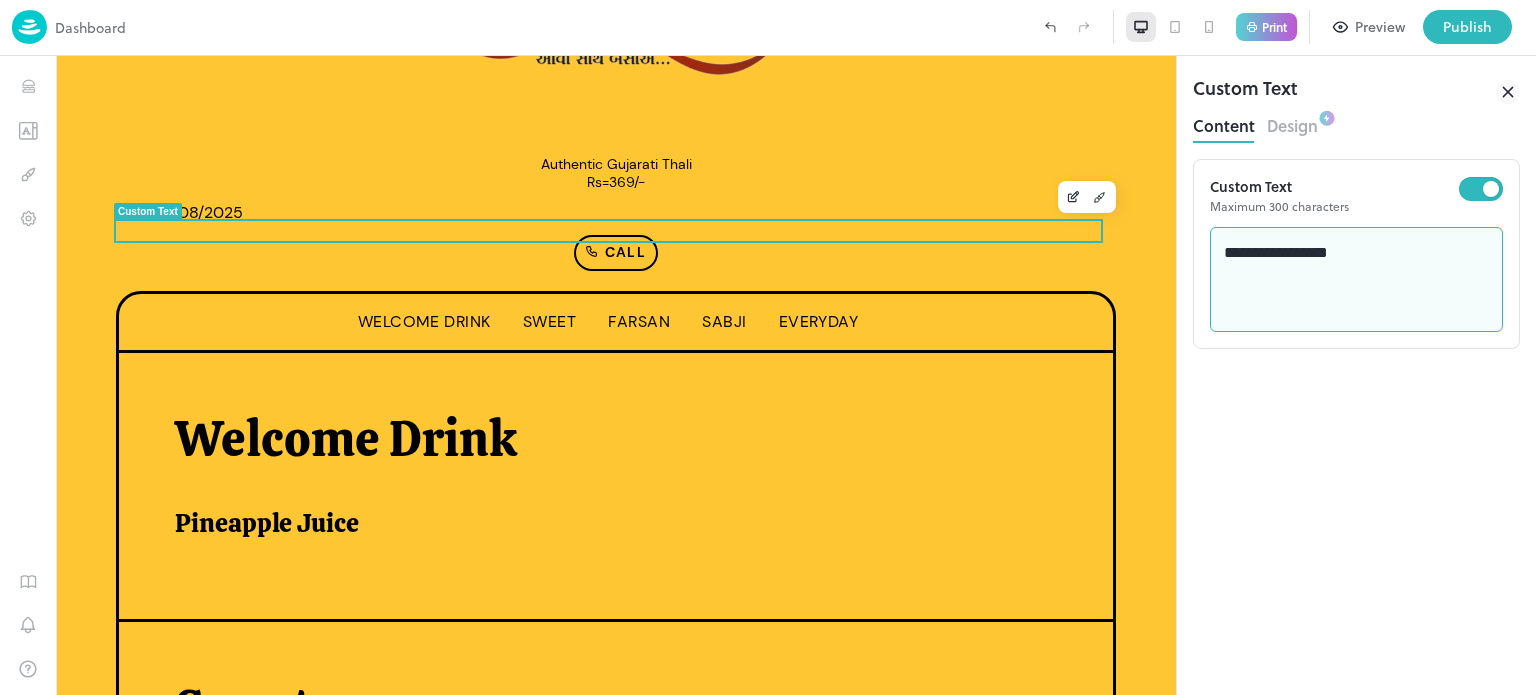 click on "**********" at bounding box center [1357, 280] 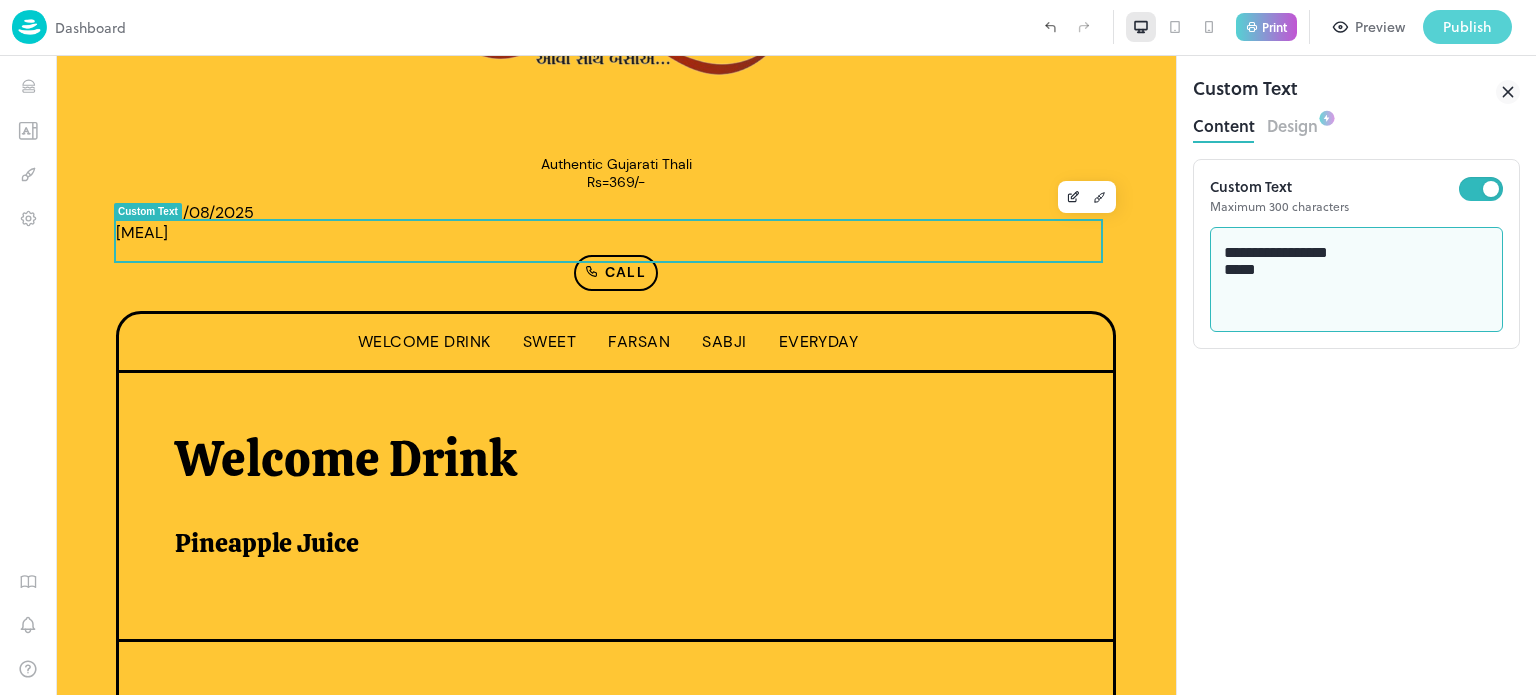 type on "**********" 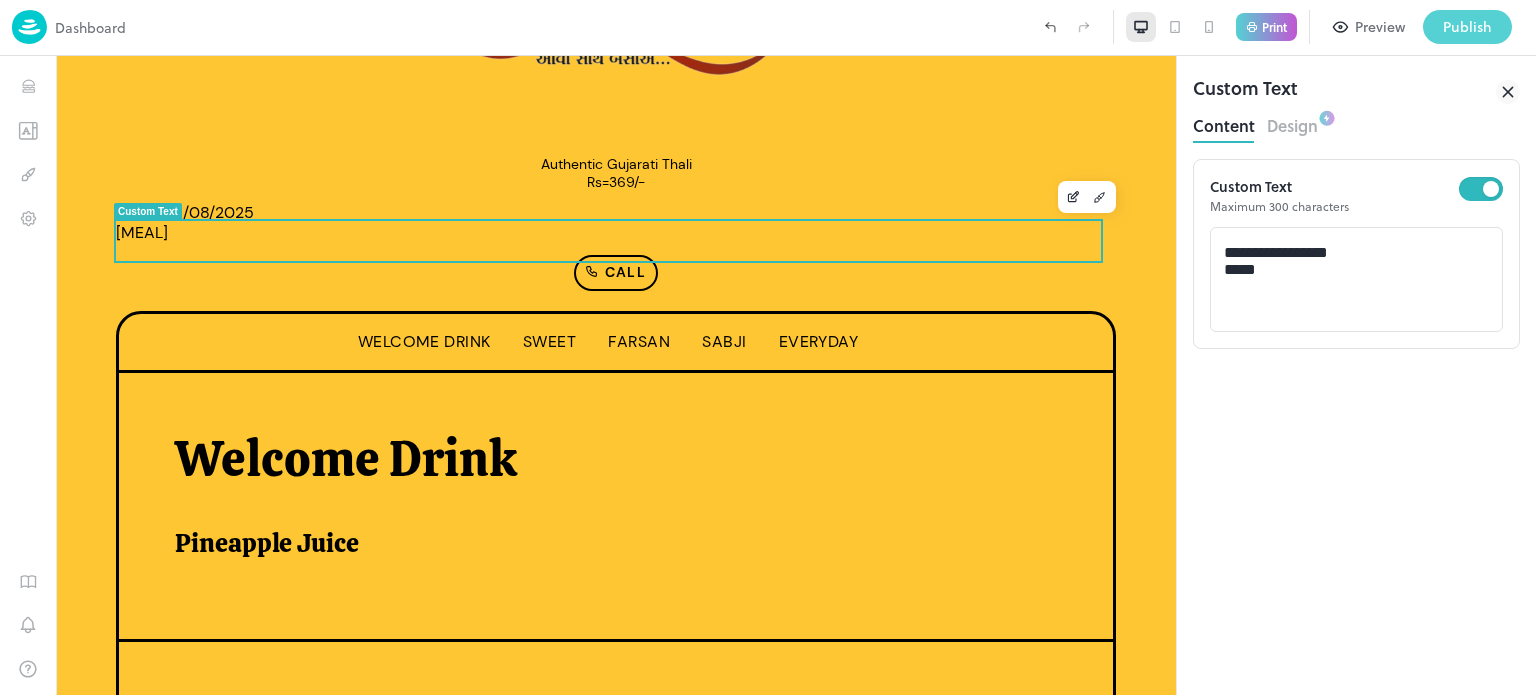click on "Publish" at bounding box center (1467, 27) 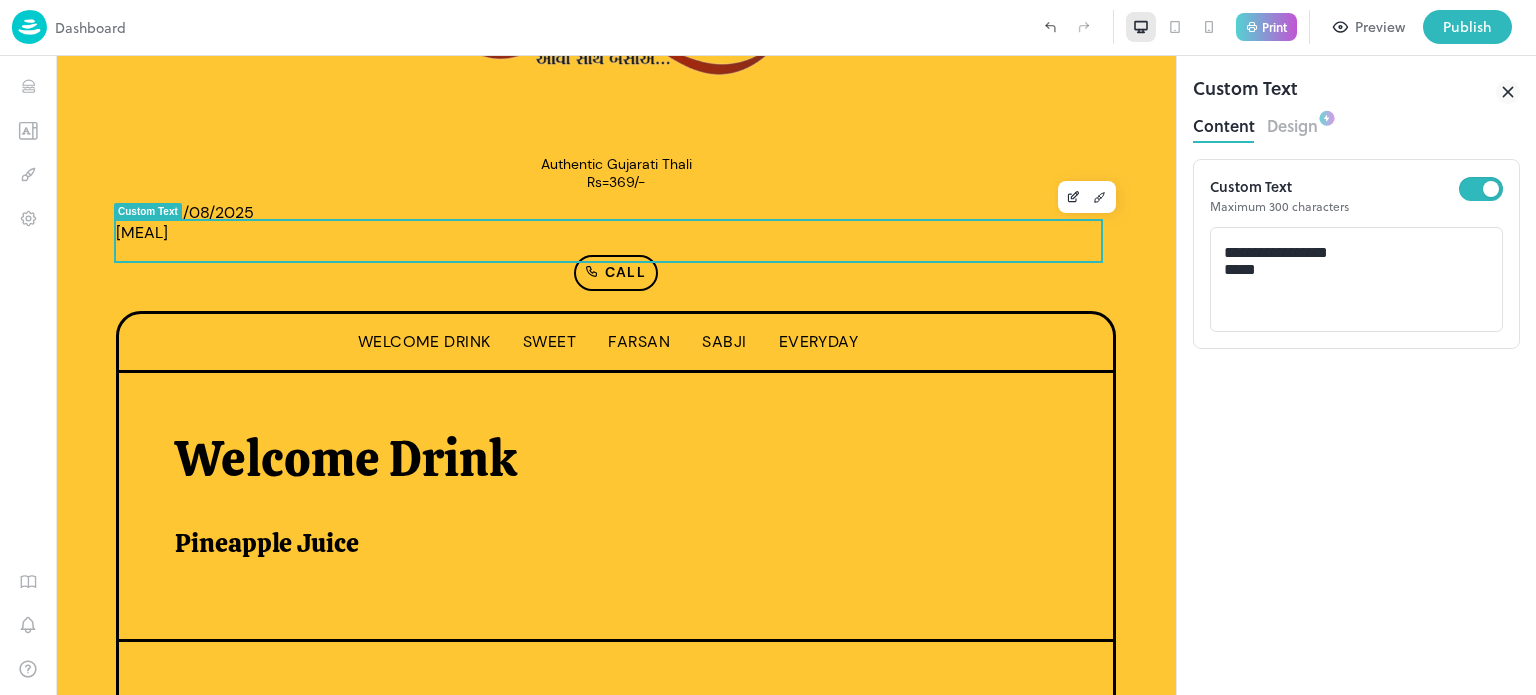click at bounding box center (768, 695) 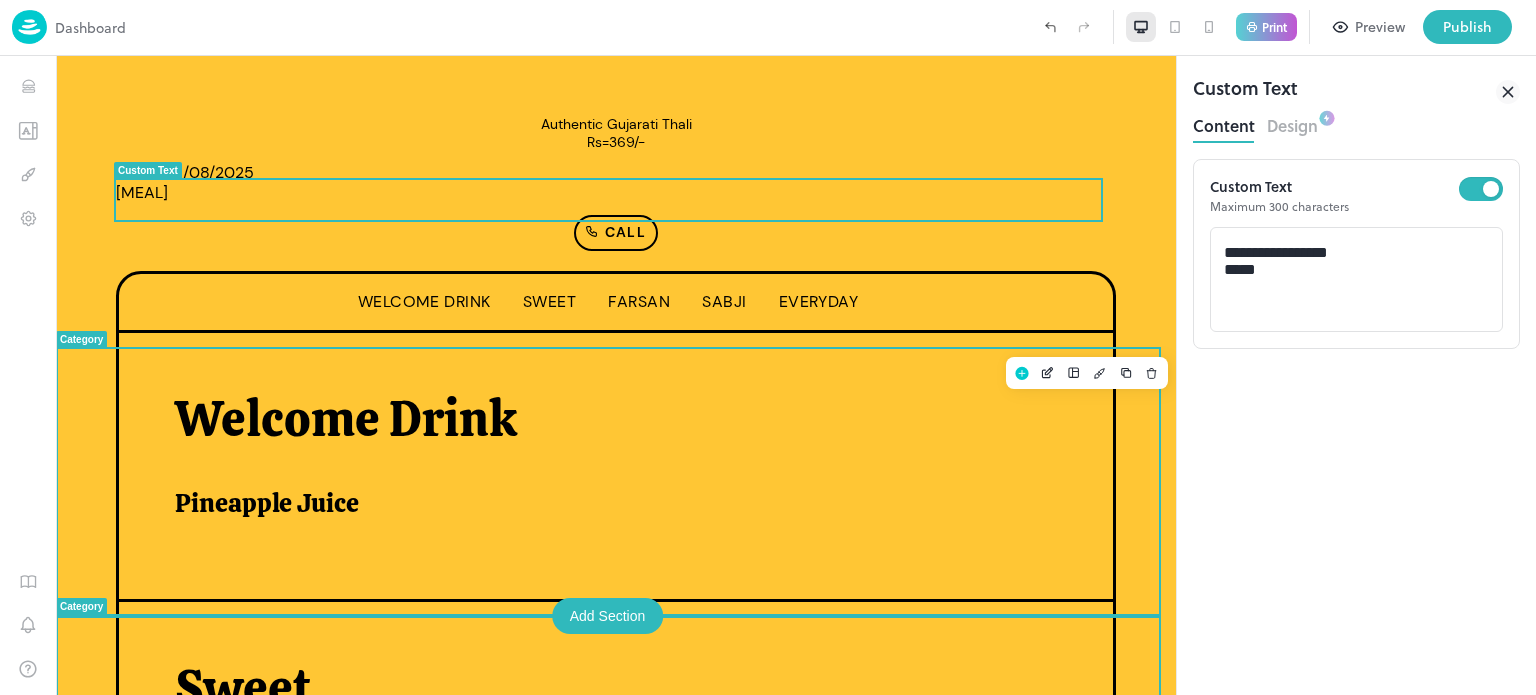 scroll, scrollTop: 0, scrollLeft: 0, axis: both 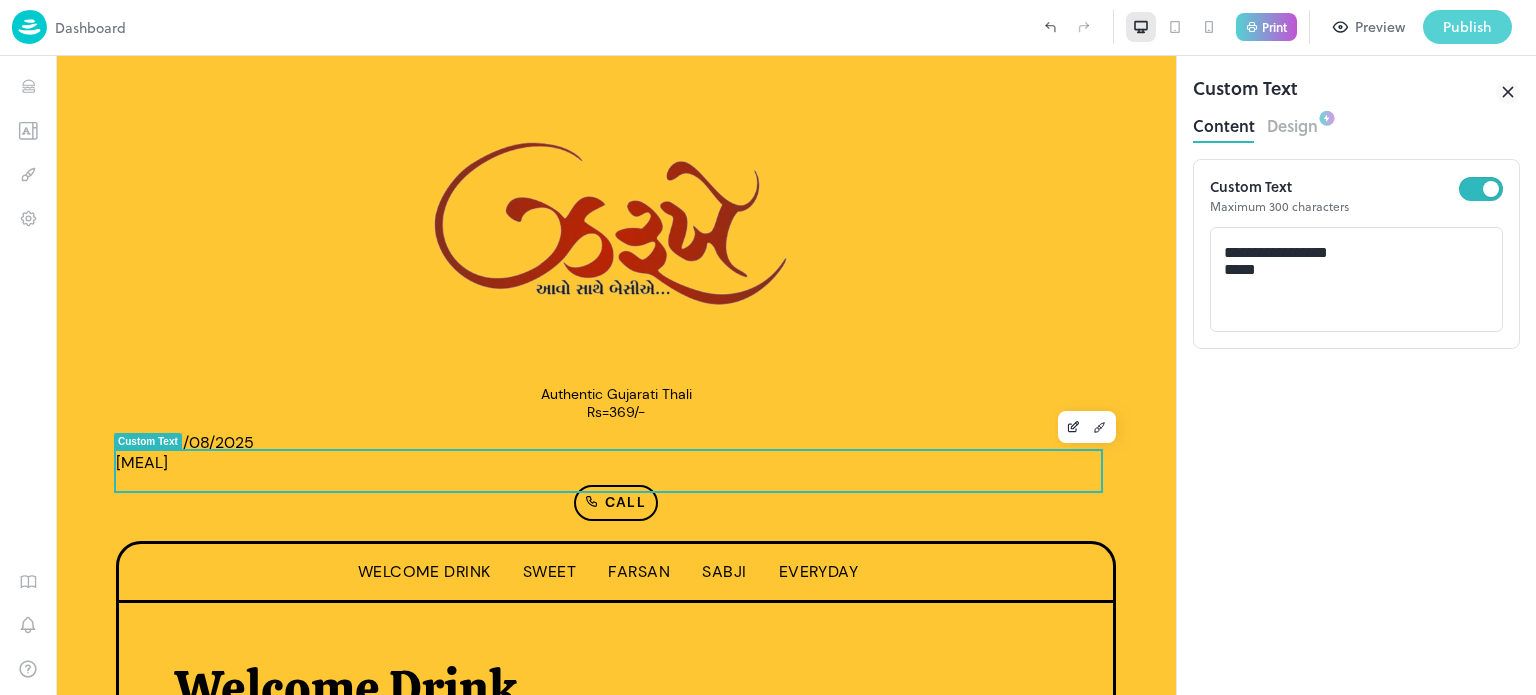 click on "Publish" at bounding box center (1467, 27) 